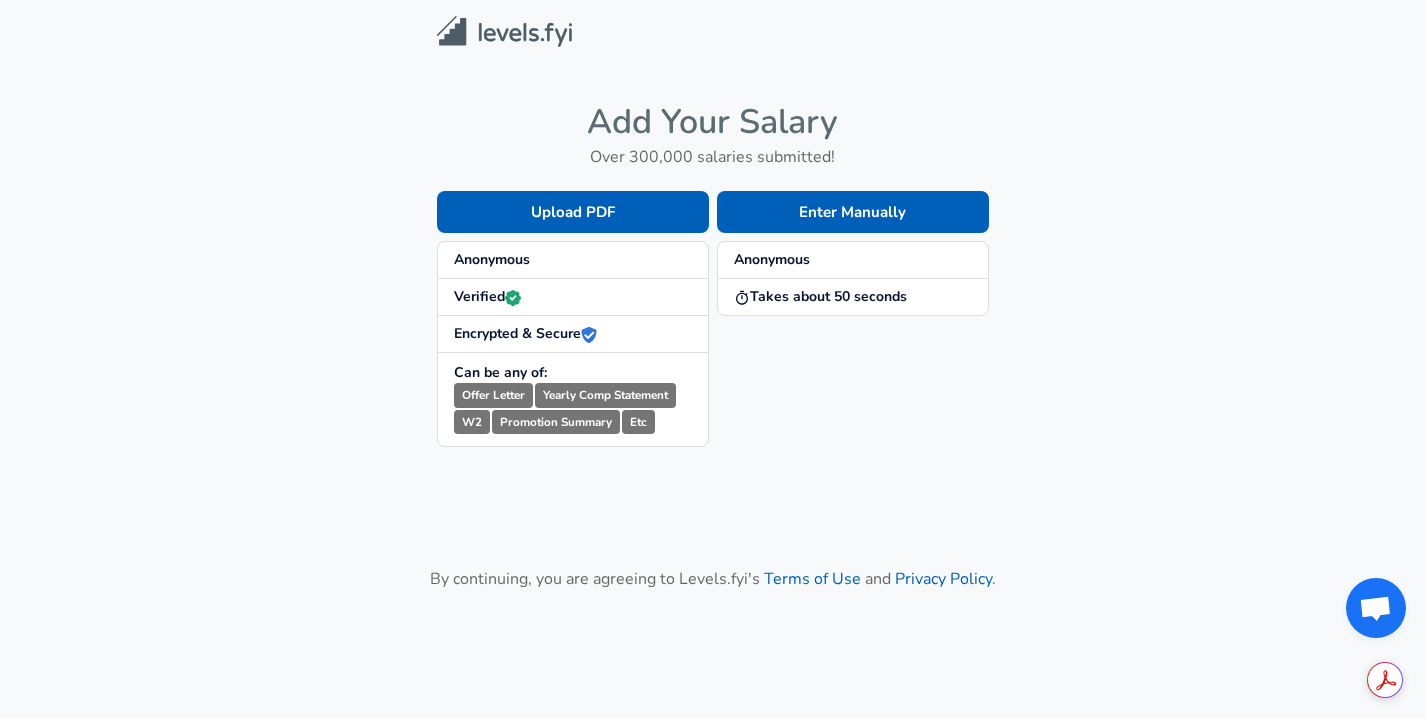 scroll, scrollTop: 0, scrollLeft: 0, axis: both 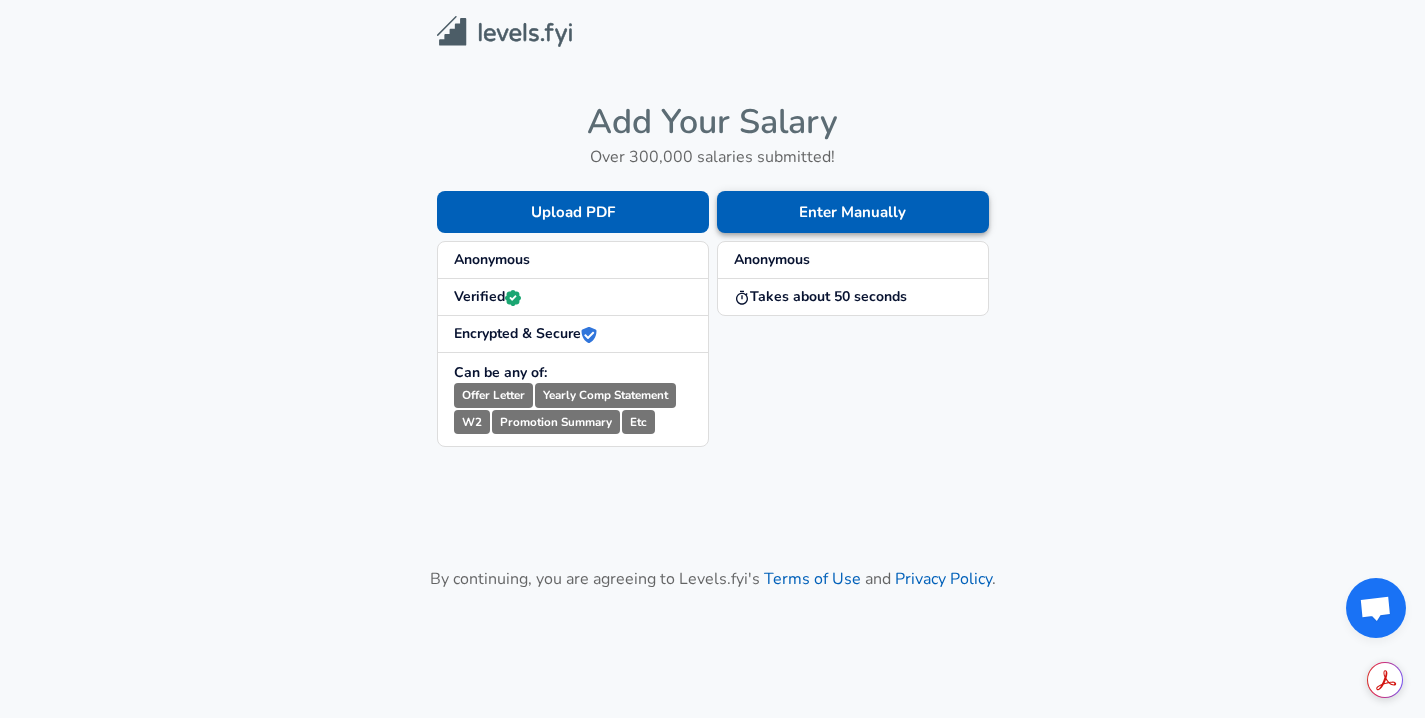 click on "Enter Manually" at bounding box center [853, 212] 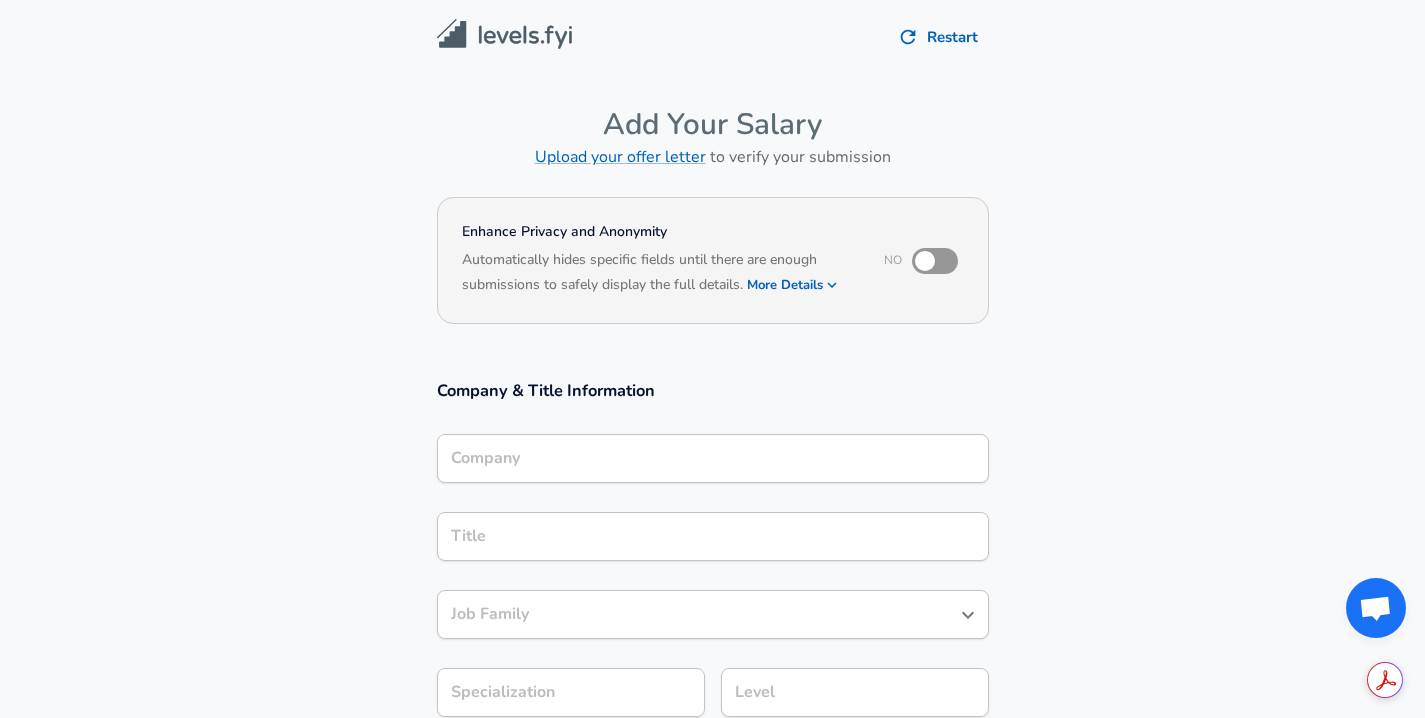 click on "Company" at bounding box center (713, 458) 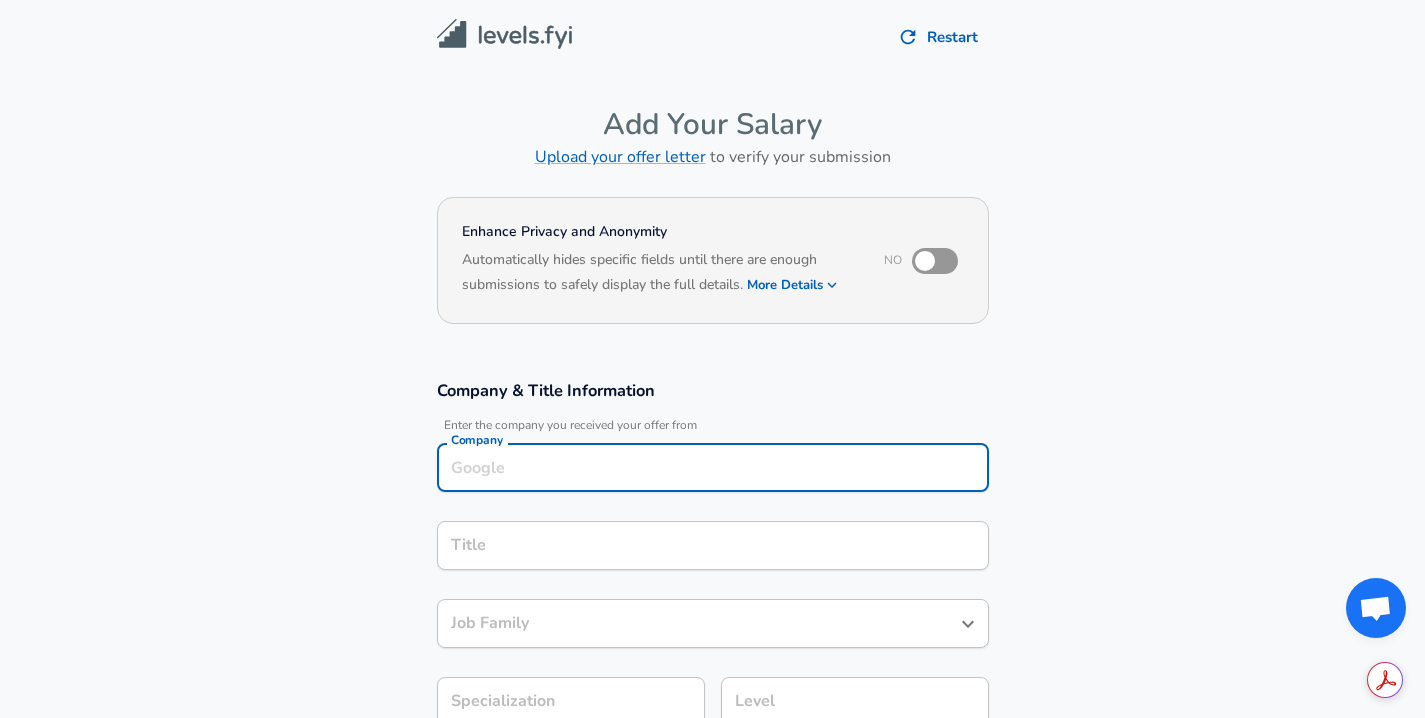scroll, scrollTop: 20, scrollLeft: 0, axis: vertical 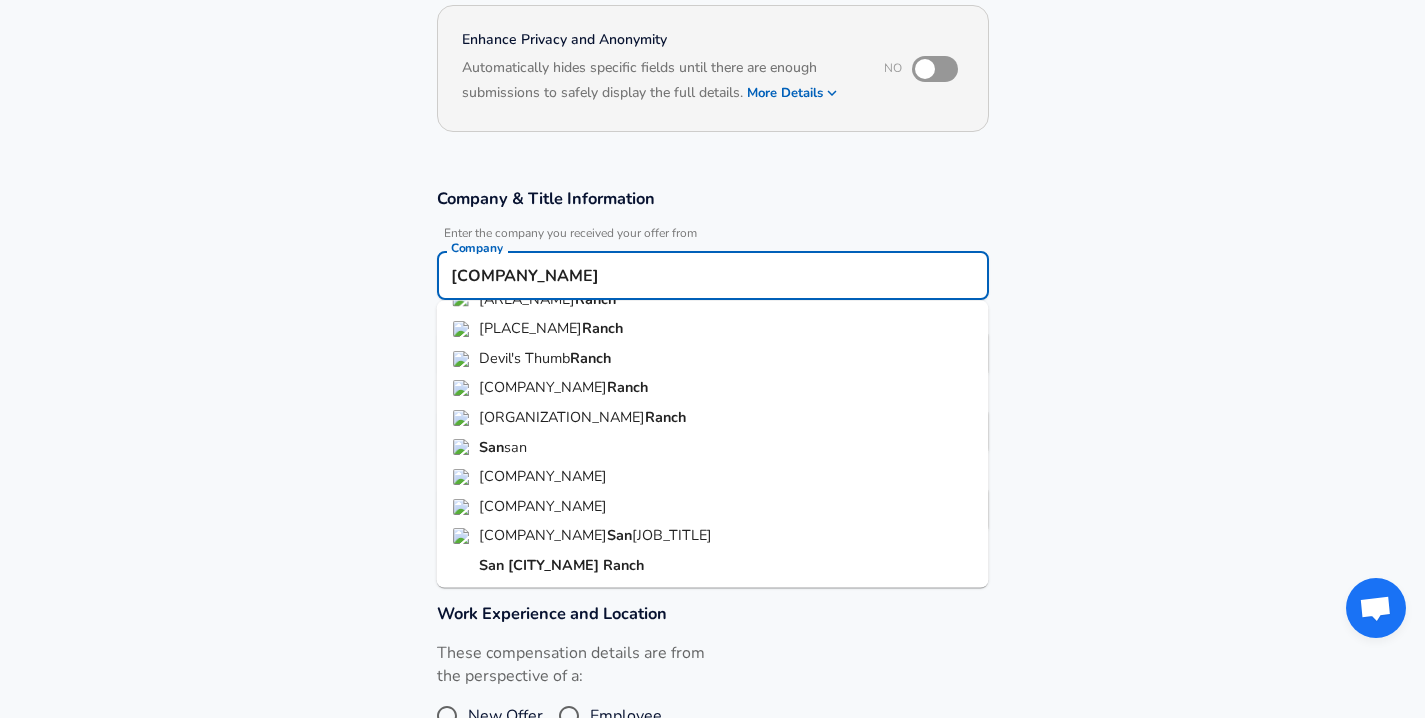click on "Ranch" at bounding box center [623, 565] 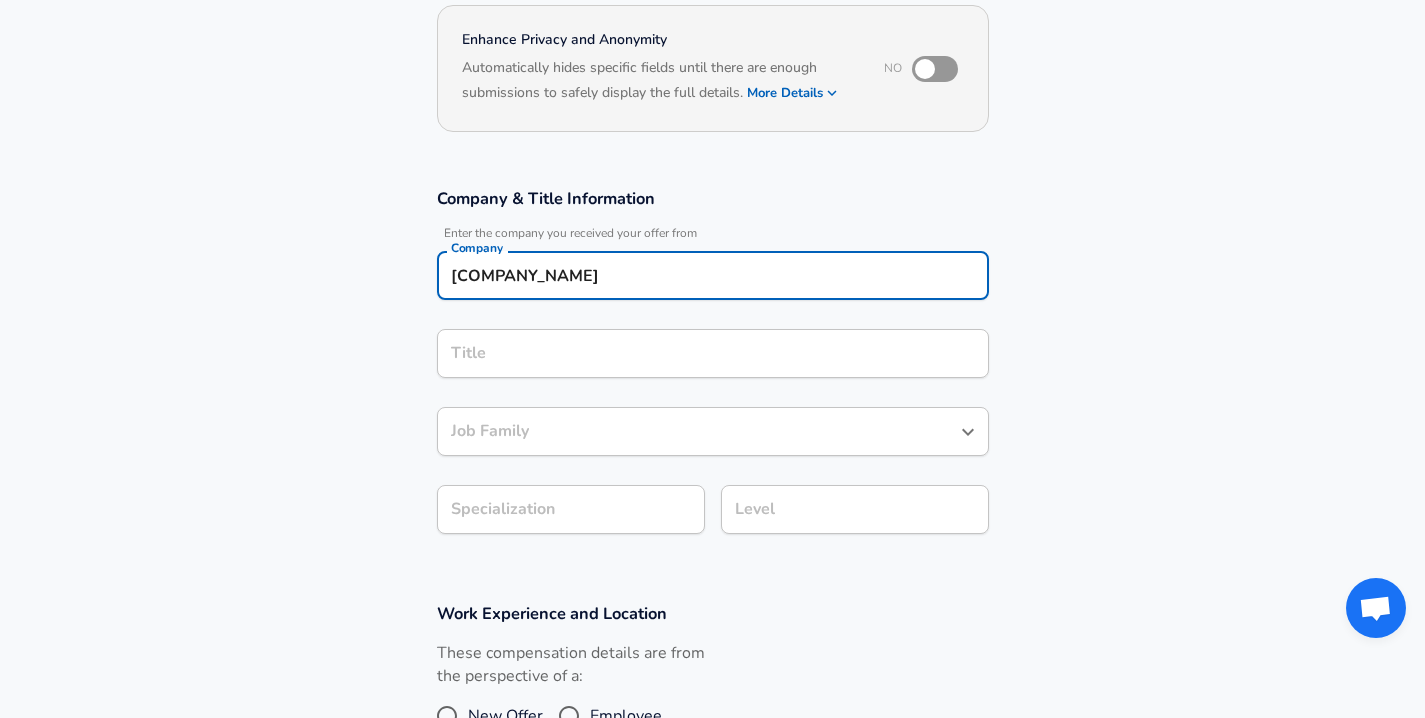 click on "Title" at bounding box center (713, 353) 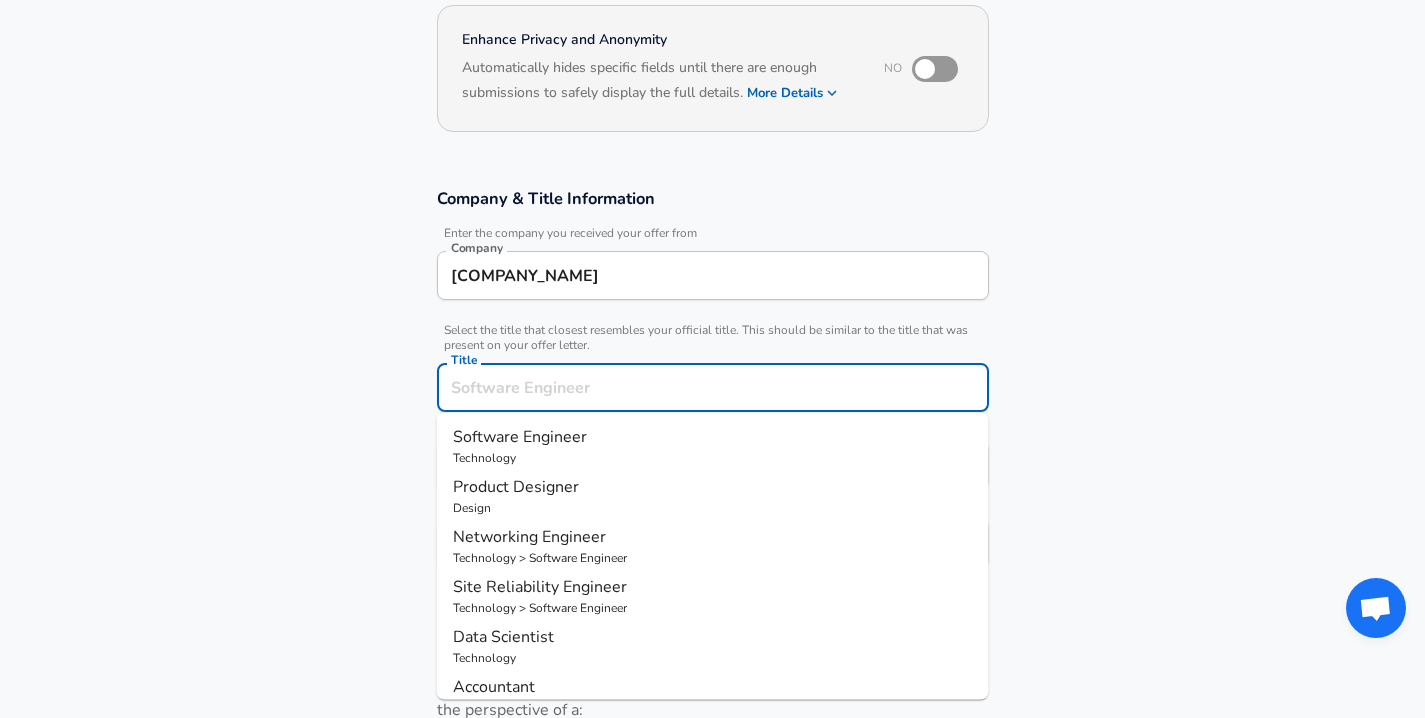 scroll, scrollTop: 232, scrollLeft: 0, axis: vertical 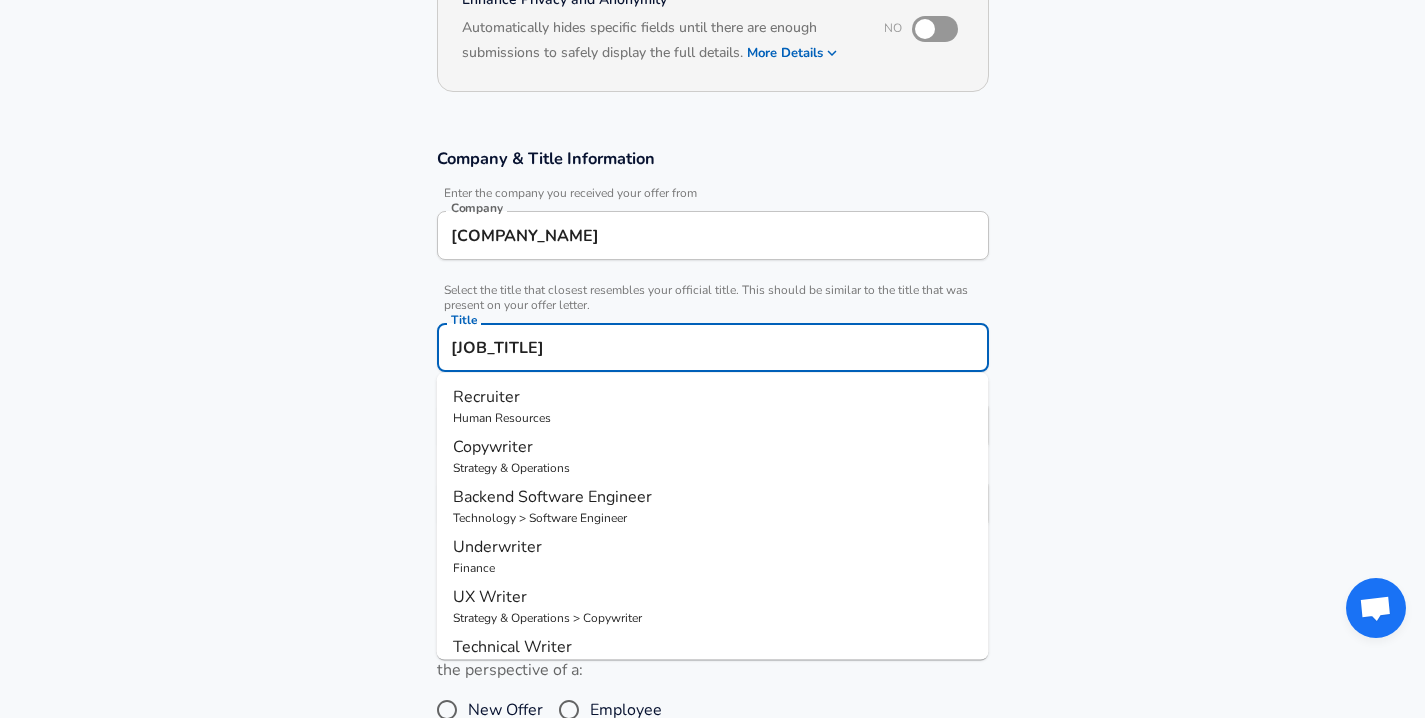 type on "[JOB_TITLE]" 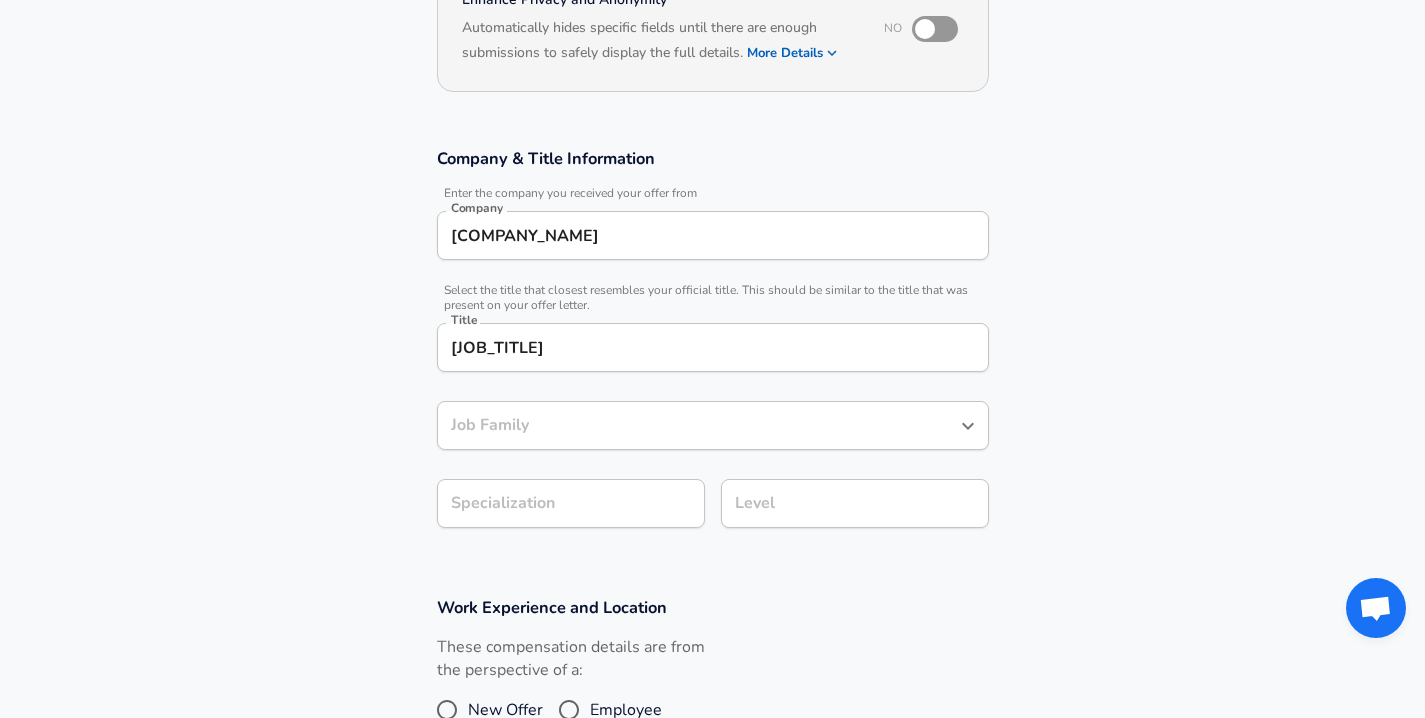 click on "Company & Title Information   Enter the company you received your offer from Company [COMPANY_NAME] Company   Select the title that closest resembles your official title. This should be similar to the title that was present on your offer letter. Title [JOB_TITLE] Title Job Family Job Family Specialization Specialization Level Level" at bounding box center [712, 348] 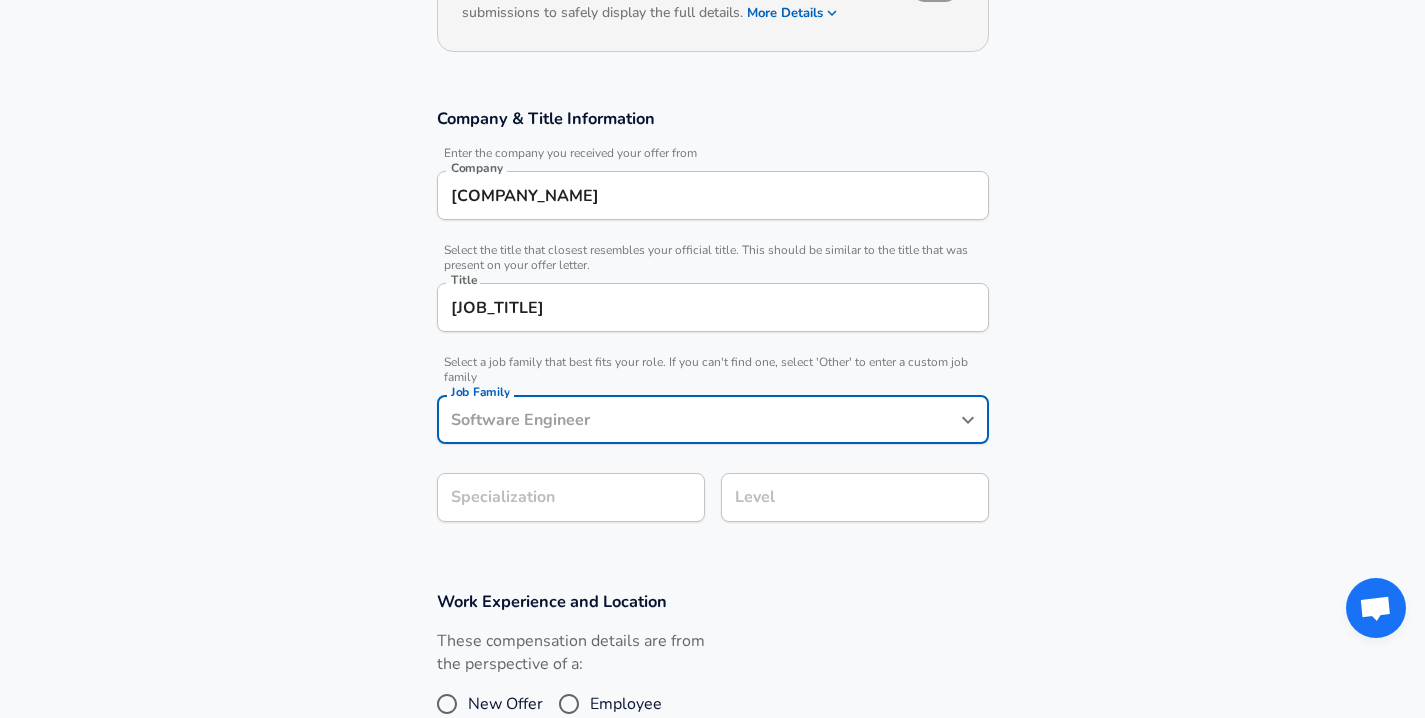 click on "Job Family" at bounding box center (713, 419) 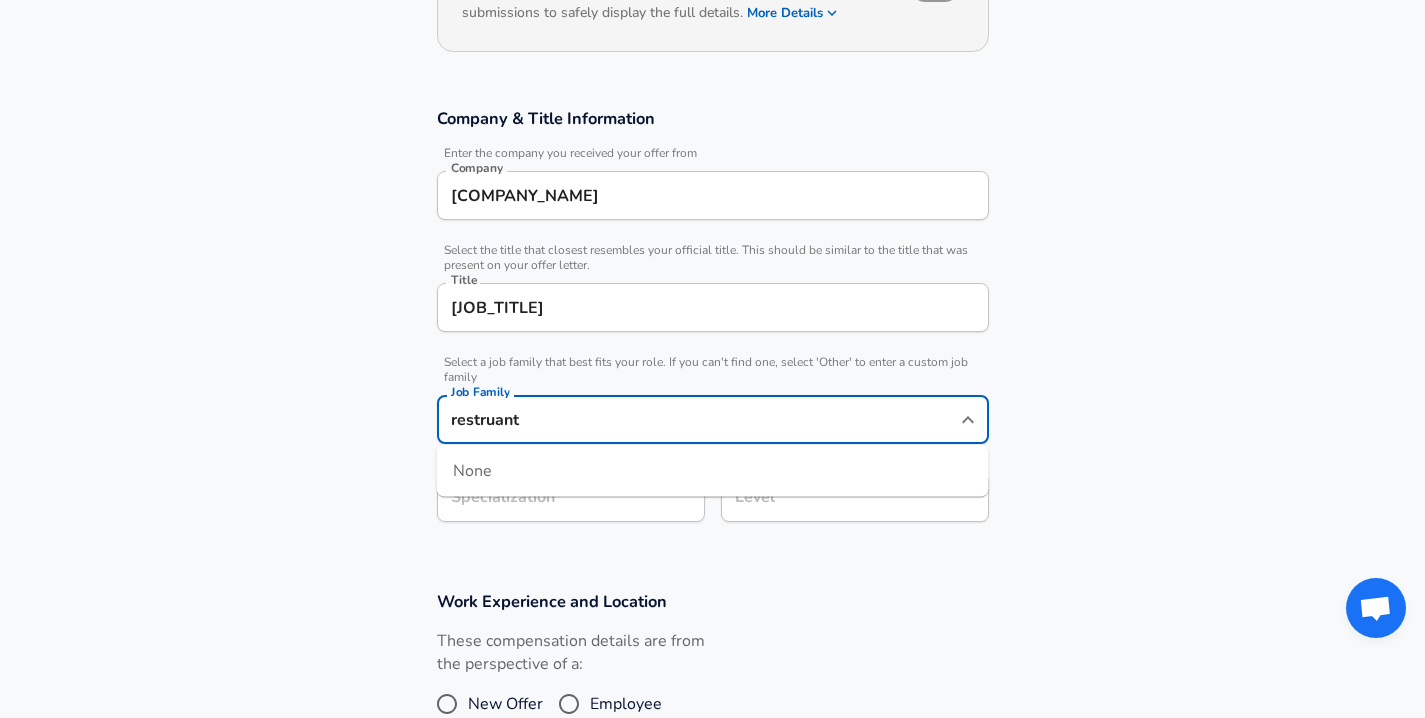 type on "restruant" 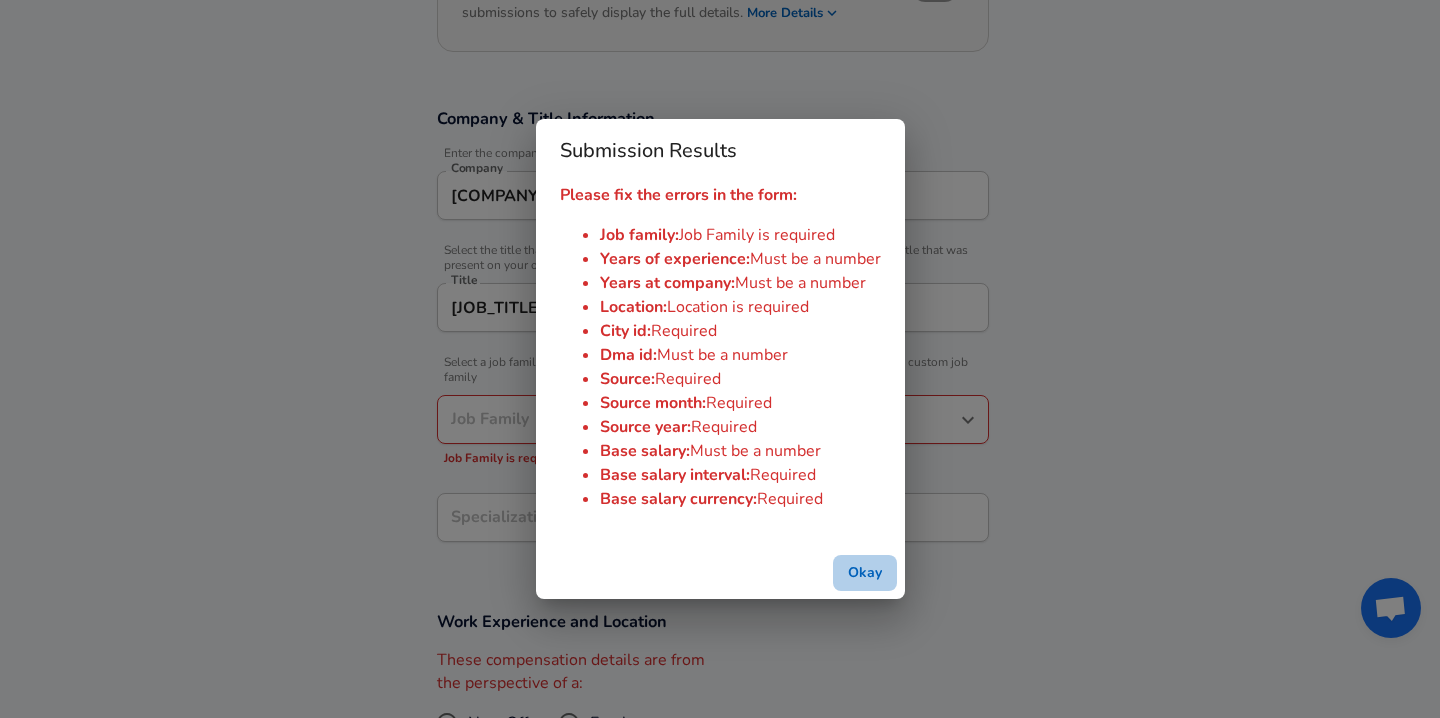click on "Okay" at bounding box center [865, 573] 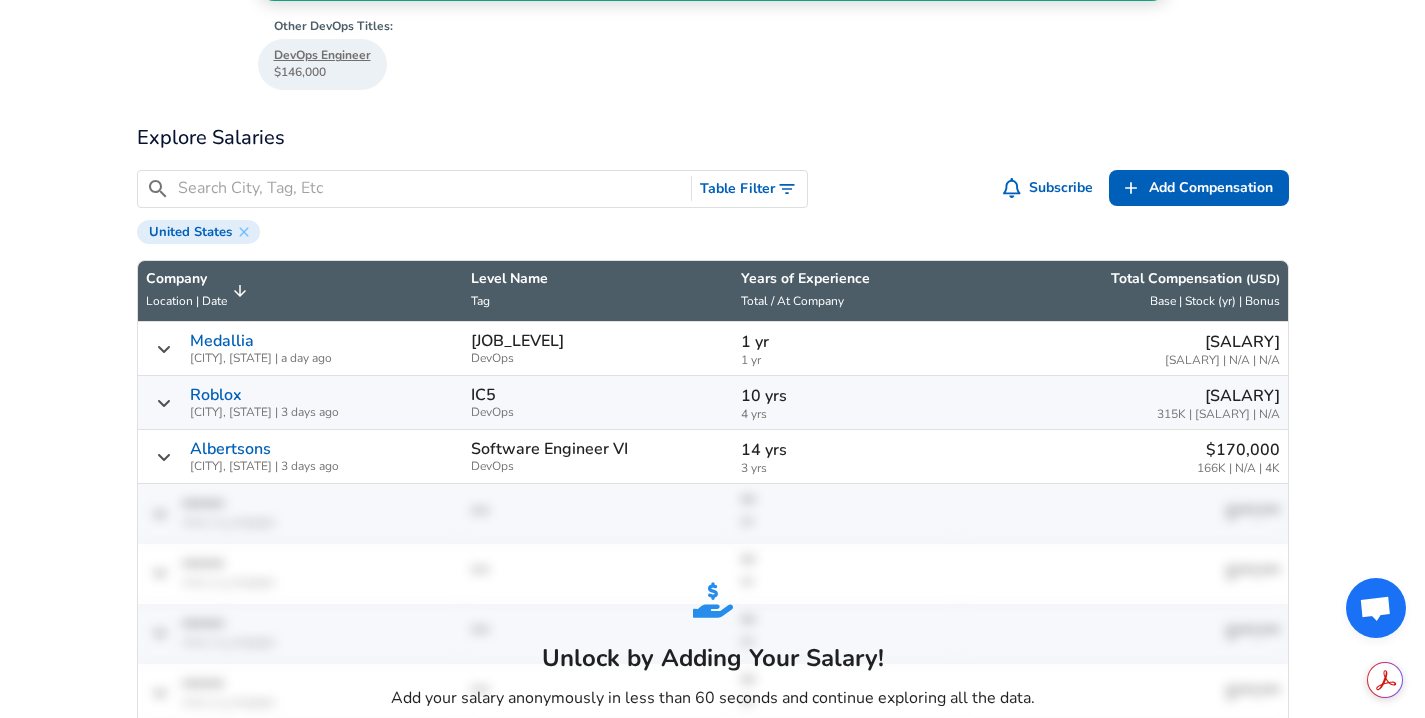 scroll, scrollTop: 0, scrollLeft: 0, axis: both 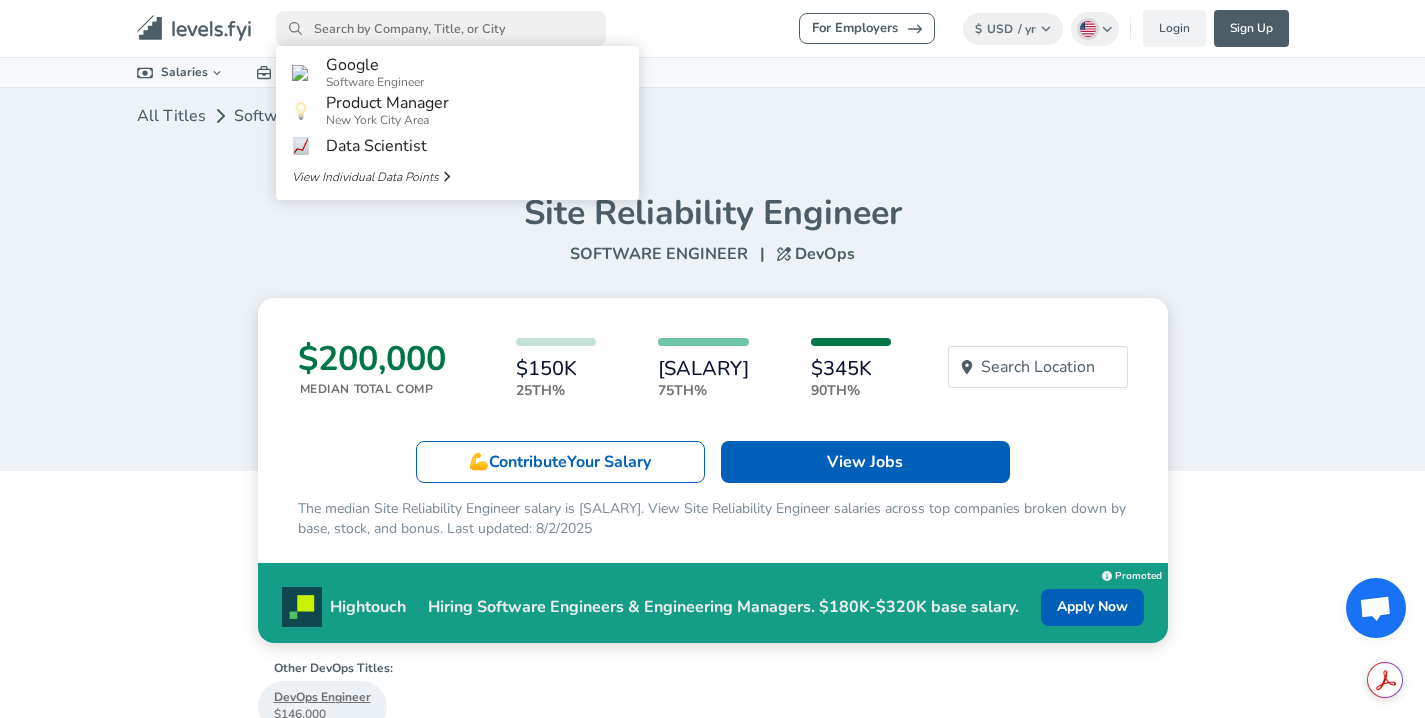 click at bounding box center (441, 28) 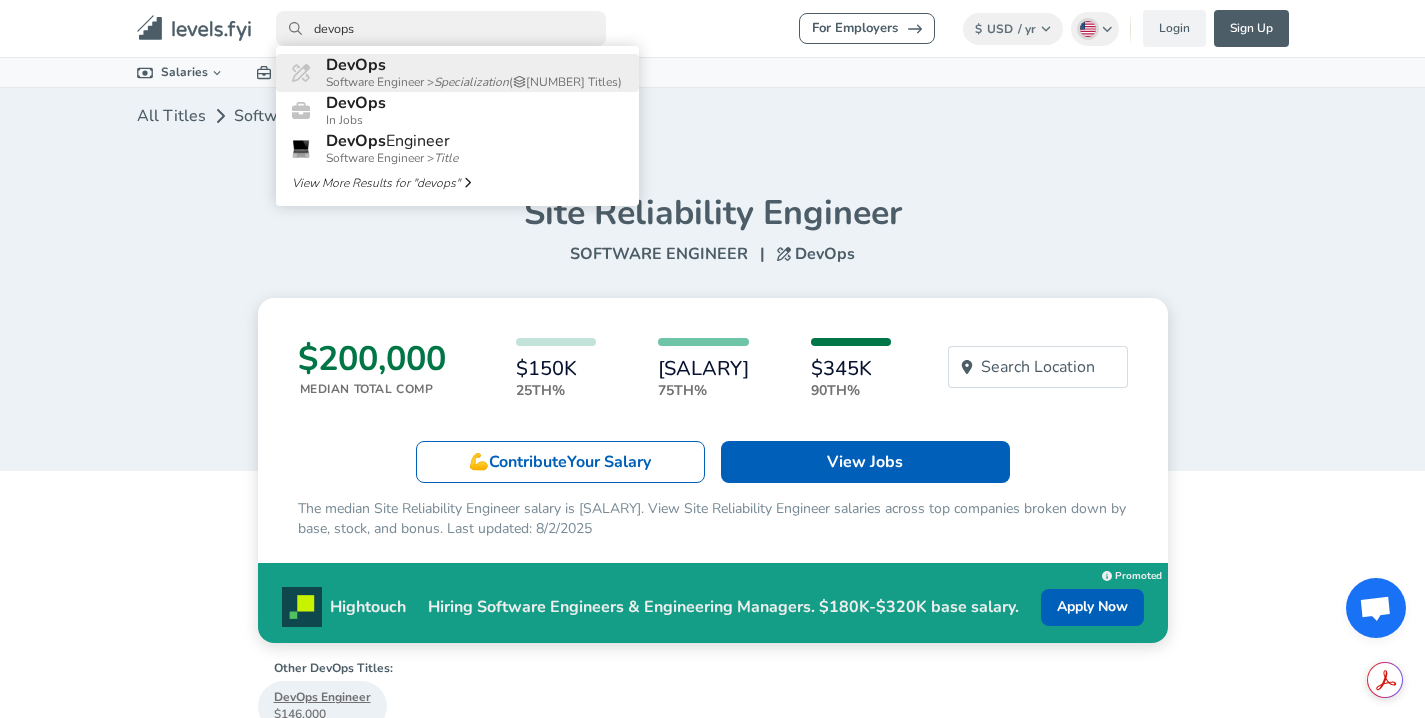 type on "devops" 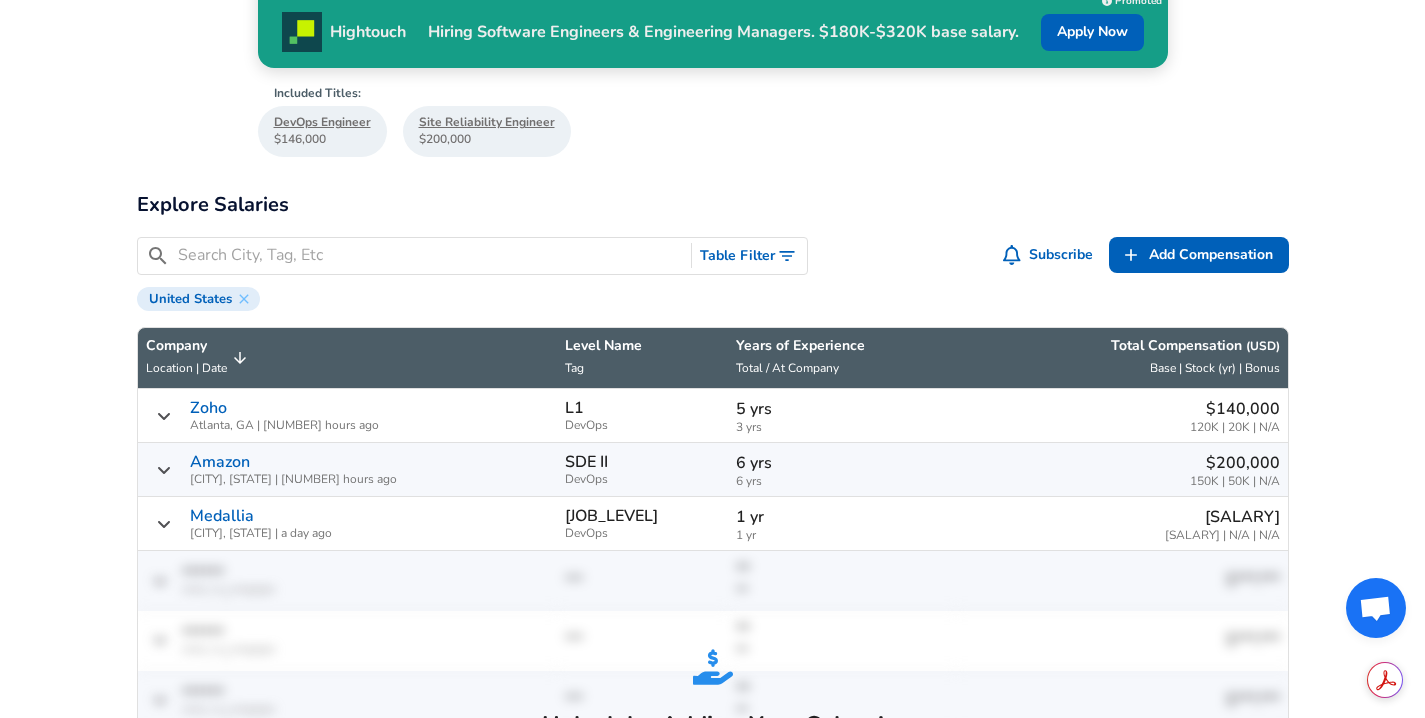 scroll, scrollTop: 596, scrollLeft: 0, axis: vertical 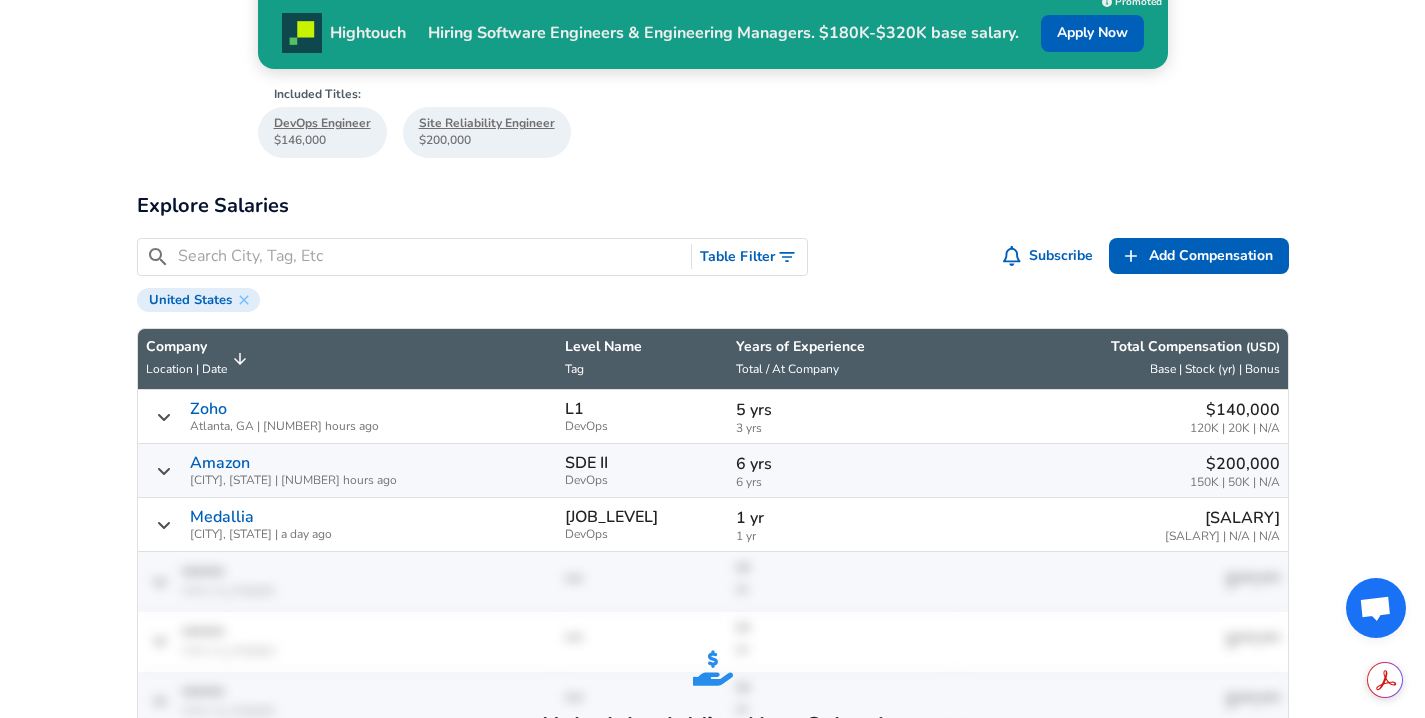 click on "[SALARY] Median Total Comp [SALARY] 25th% [SALARY] 75th% [SALARY] 90th% Search Location   💪  Contribute Your Salary View Jobs The median DevOps Software Engineer  Salary is [SALARY]. View DevOps Software Engineer salaries across top companies broken down by base, stock, and bonus.   Last updated:   [DATE] Hightouch Hiring Software Engineers & Engineering Managers. [SALARY] base salary. Apply Now Now Hiring Apply   Promoted Included Titles : DevOps Engineer [SALARY] Site Reliability Engineer [SALARY] Explore Salaries ​ Table Filter Subscribe Add Add Comp Add Compensation United States Company Location | Date Level Name Tag Years of Experience Total / At Company Total Compensation   ( USD )   Base | Stock (yr) | Bonus   Zoho   Atlanta, GA   |   [NUMBER] hours ago L1 DevOps [NUMBER]    yrs   [NUMBER]    yrs [SALARY] [SALARY]   |   [SALARY]   |   N/A Amazon   Seattle, WA   |   [NUMBER] hours ago SDE II DevOps [NUMBER]    yrs   [NUMBER]    yrs [SALARY] [SALARY]   |   [SALARY]   |   N/A Medallia   Austin, TX   |   a day ago SRE II DevOps [NUMBER]    yr   [NUMBER]    yr [SALARY] [SALARY]" at bounding box center [713, 391] 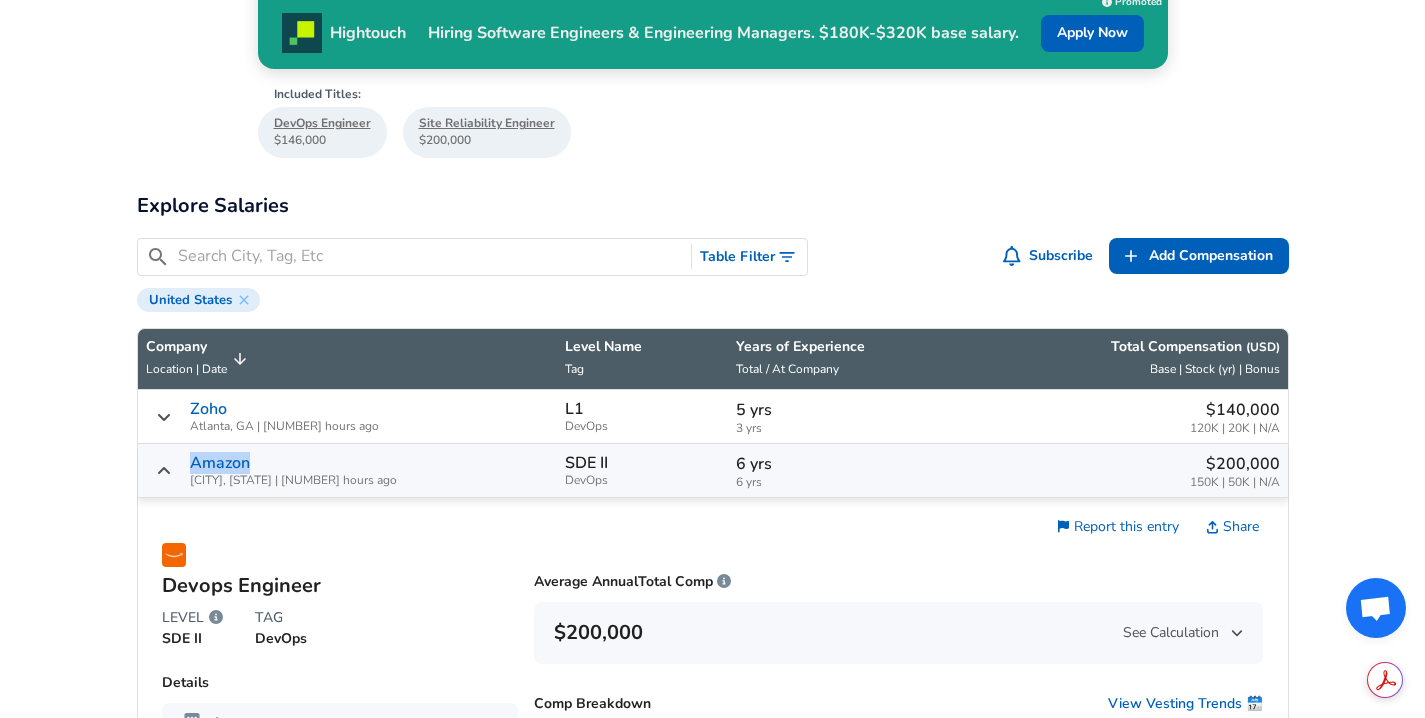 click 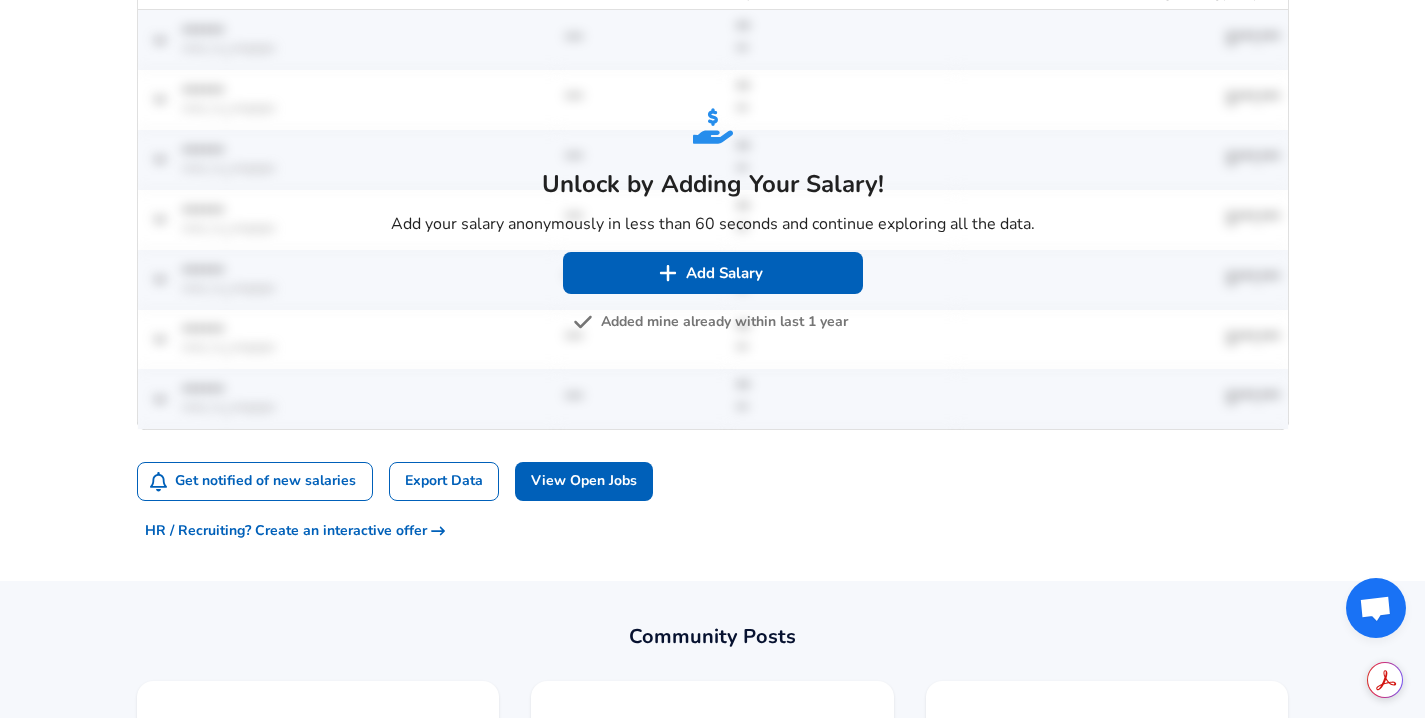 scroll, scrollTop: 1150, scrollLeft: 0, axis: vertical 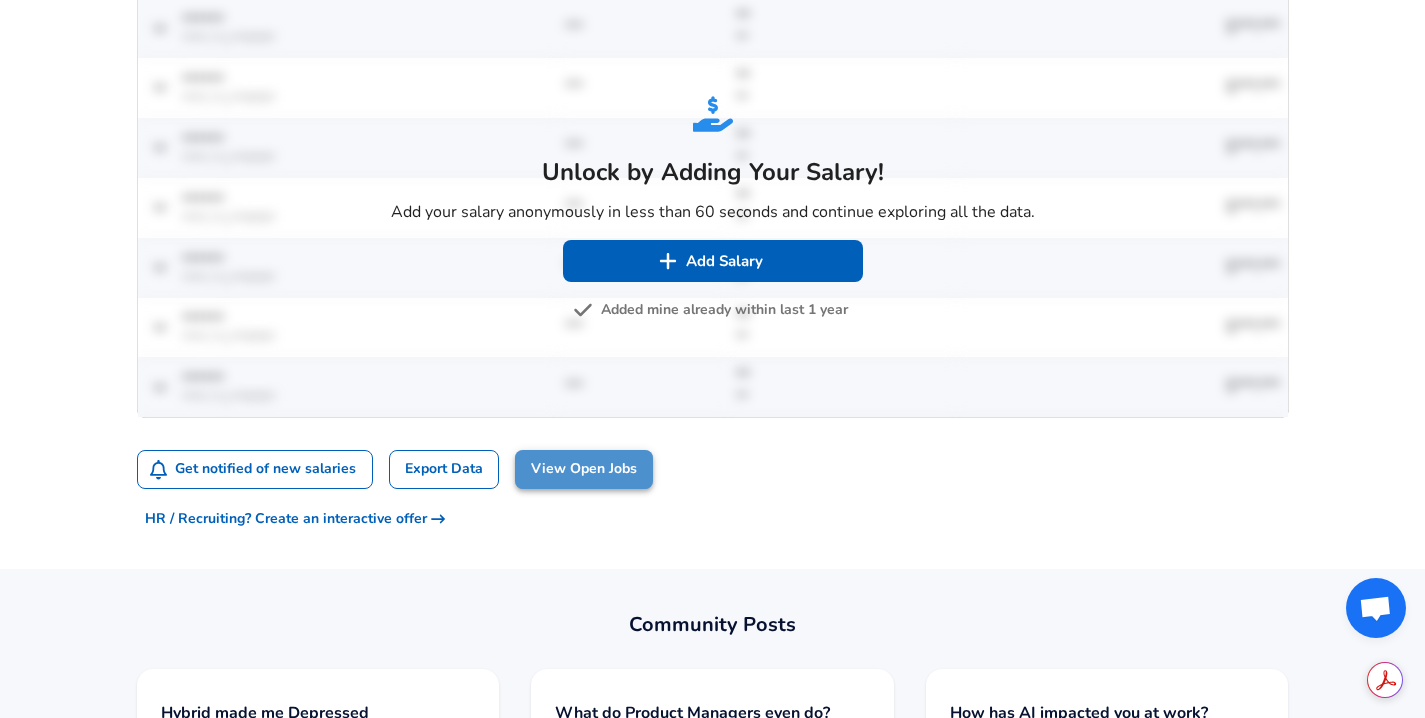 click on "View Open Jobs" at bounding box center [584, 469] 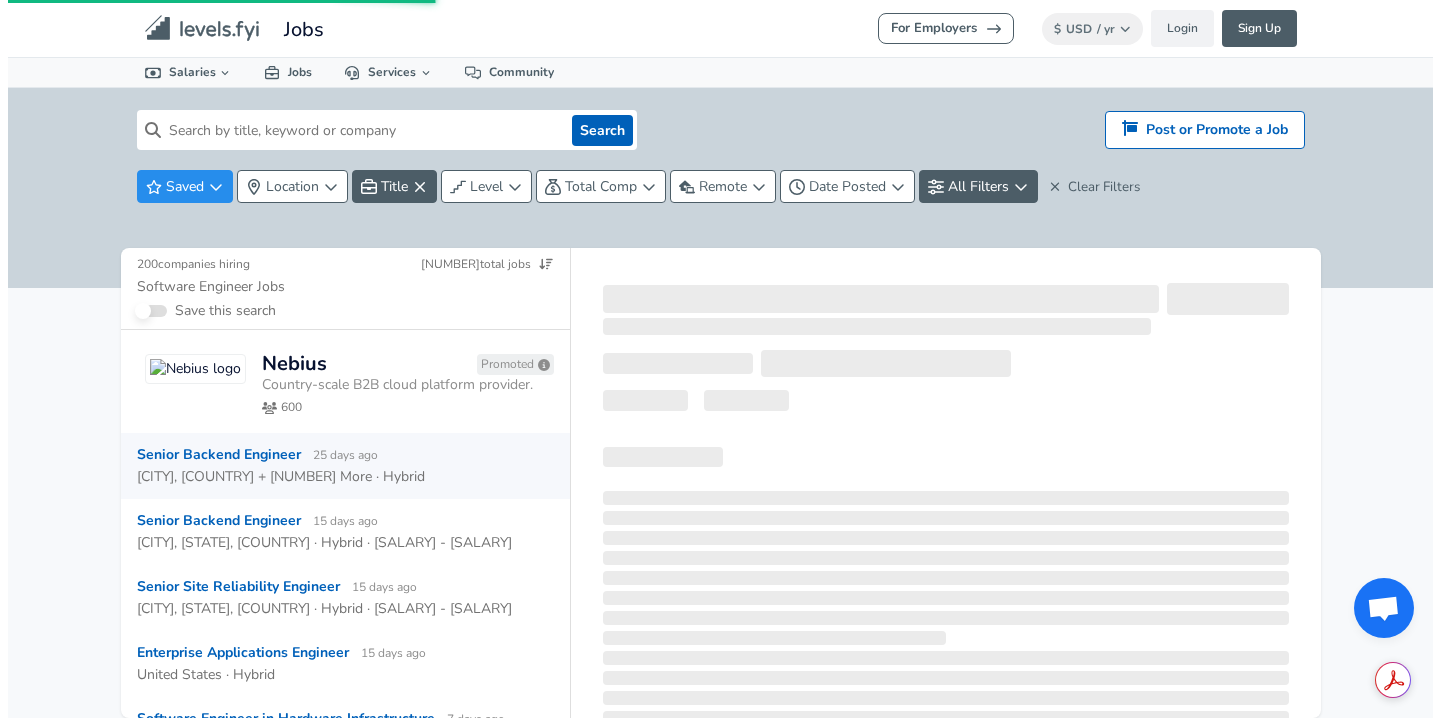 scroll, scrollTop: 0, scrollLeft: 0, axis: both 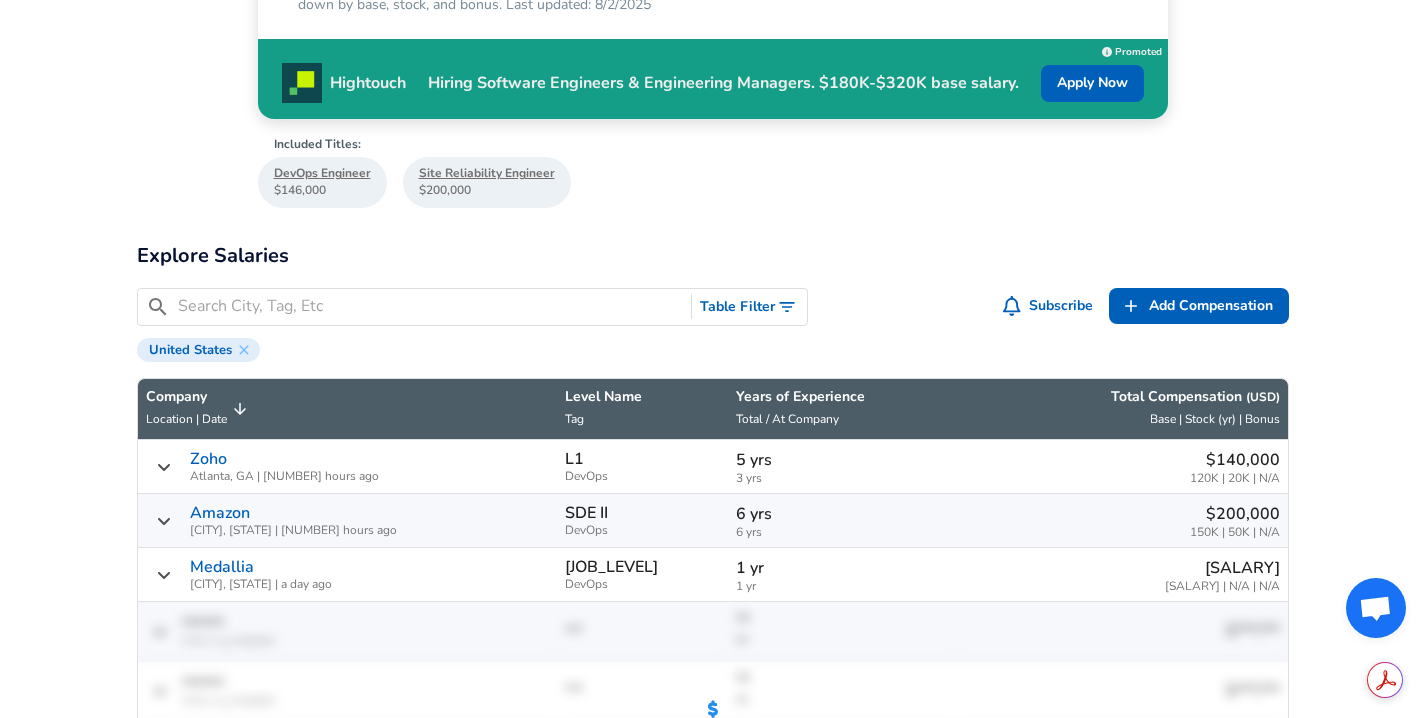 click 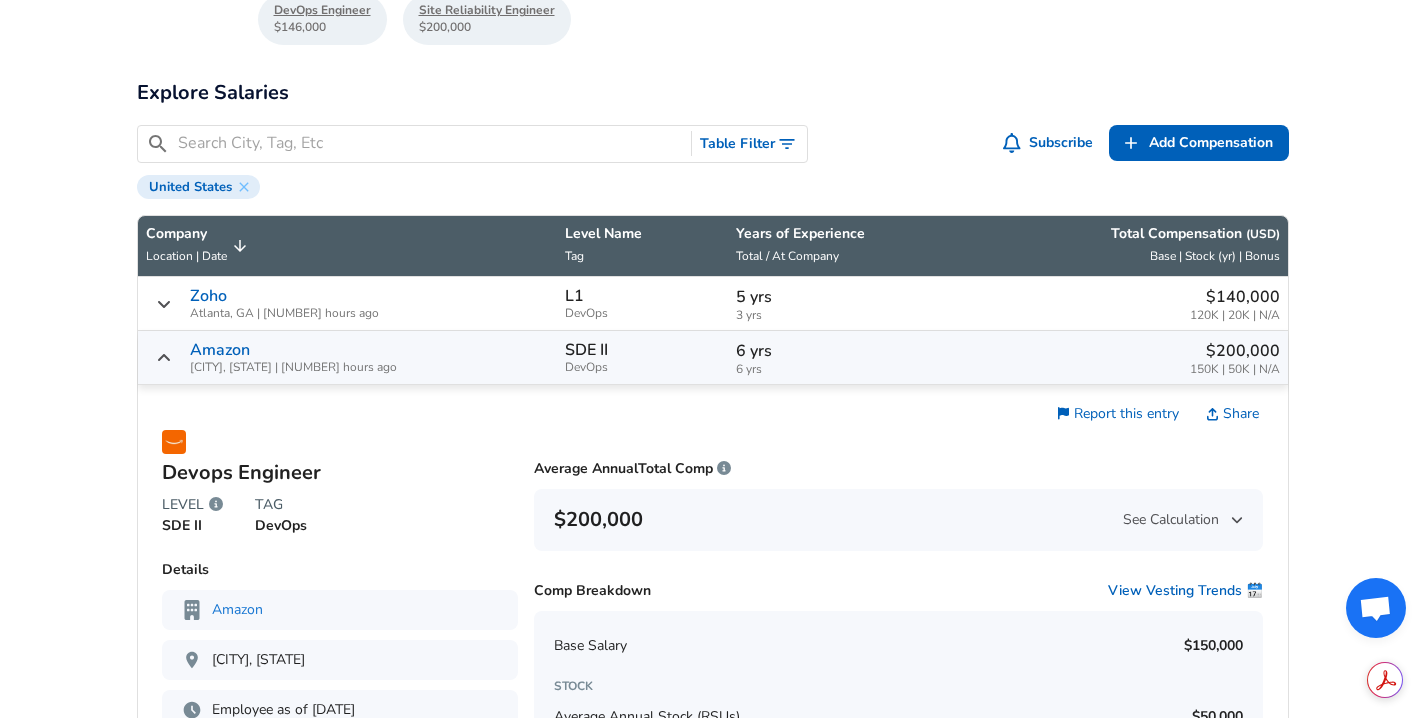 scroll, scrollTop: 640, scrollLeft: 0, axis: vertical 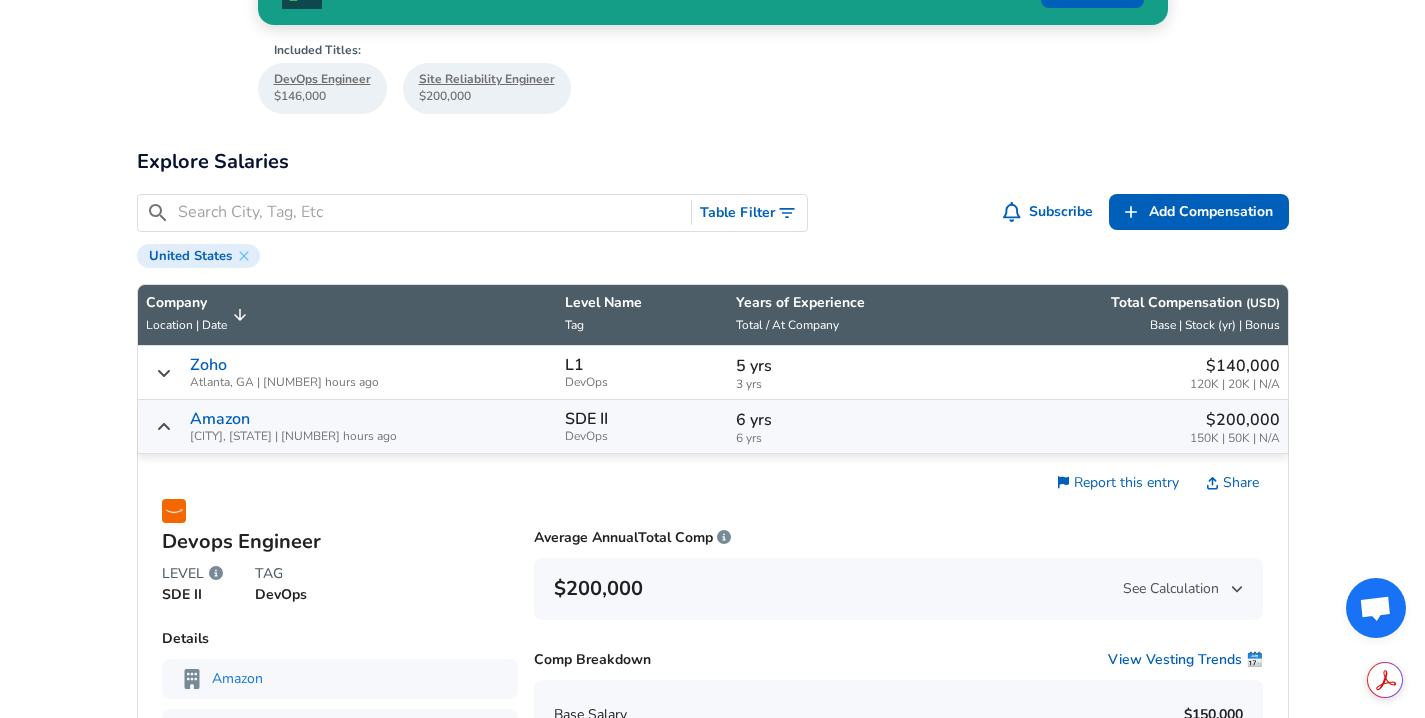 click on "[COMPANY_NAME]   [CITY], [STATE]   |   [NUMBER] hours ago" at bounding box center (347, 426) 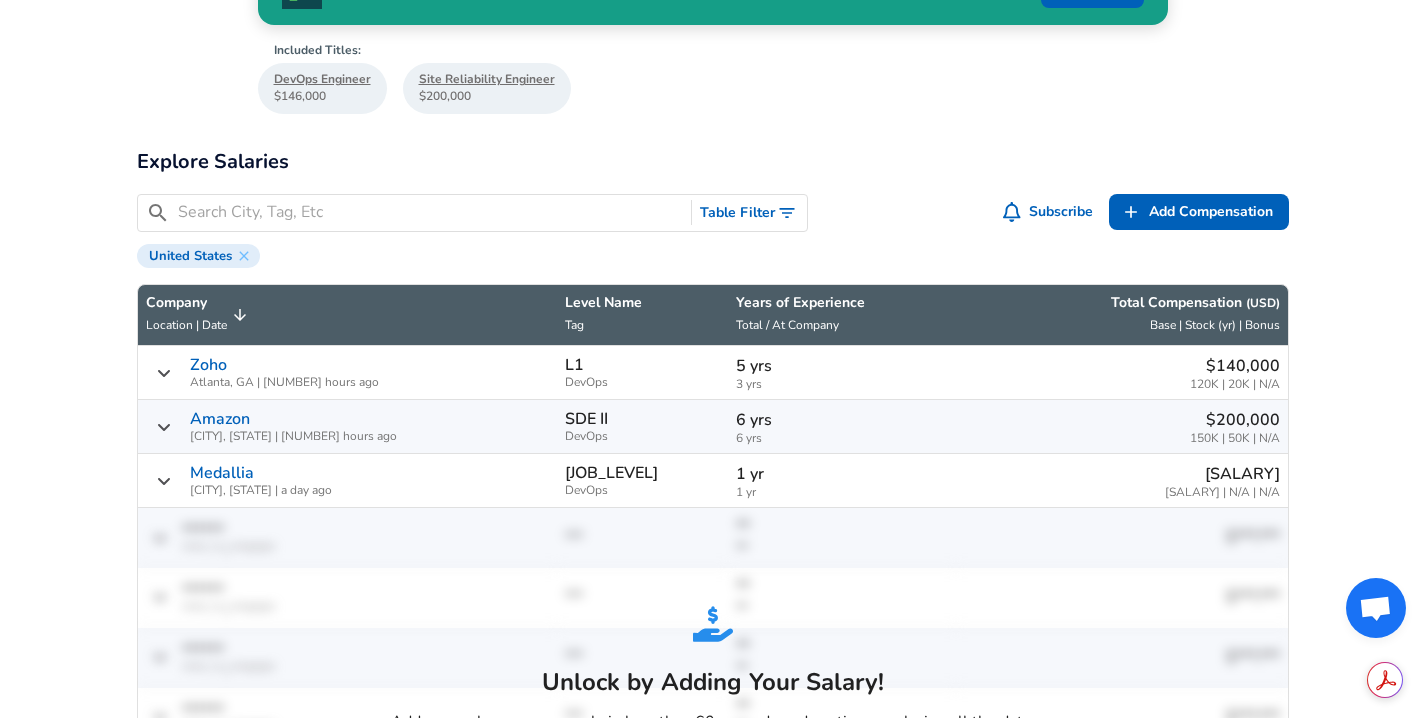 click 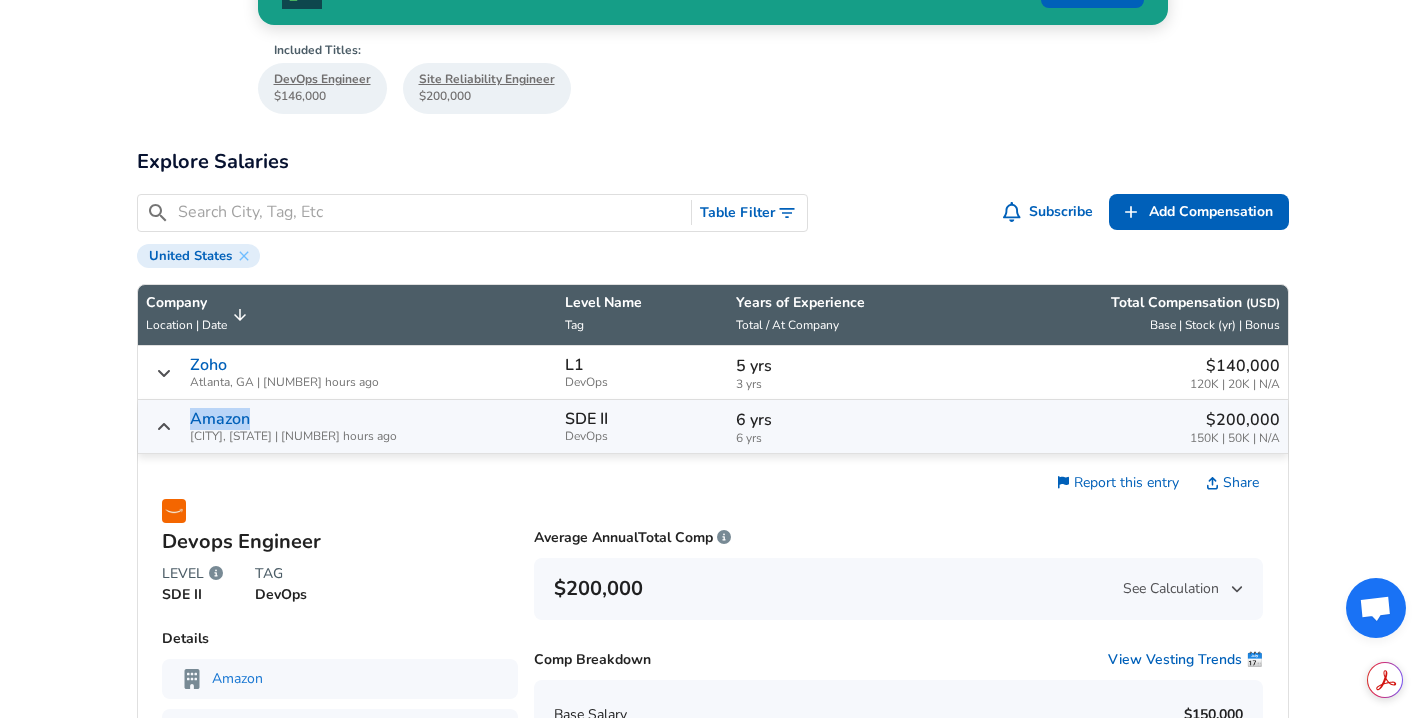 click 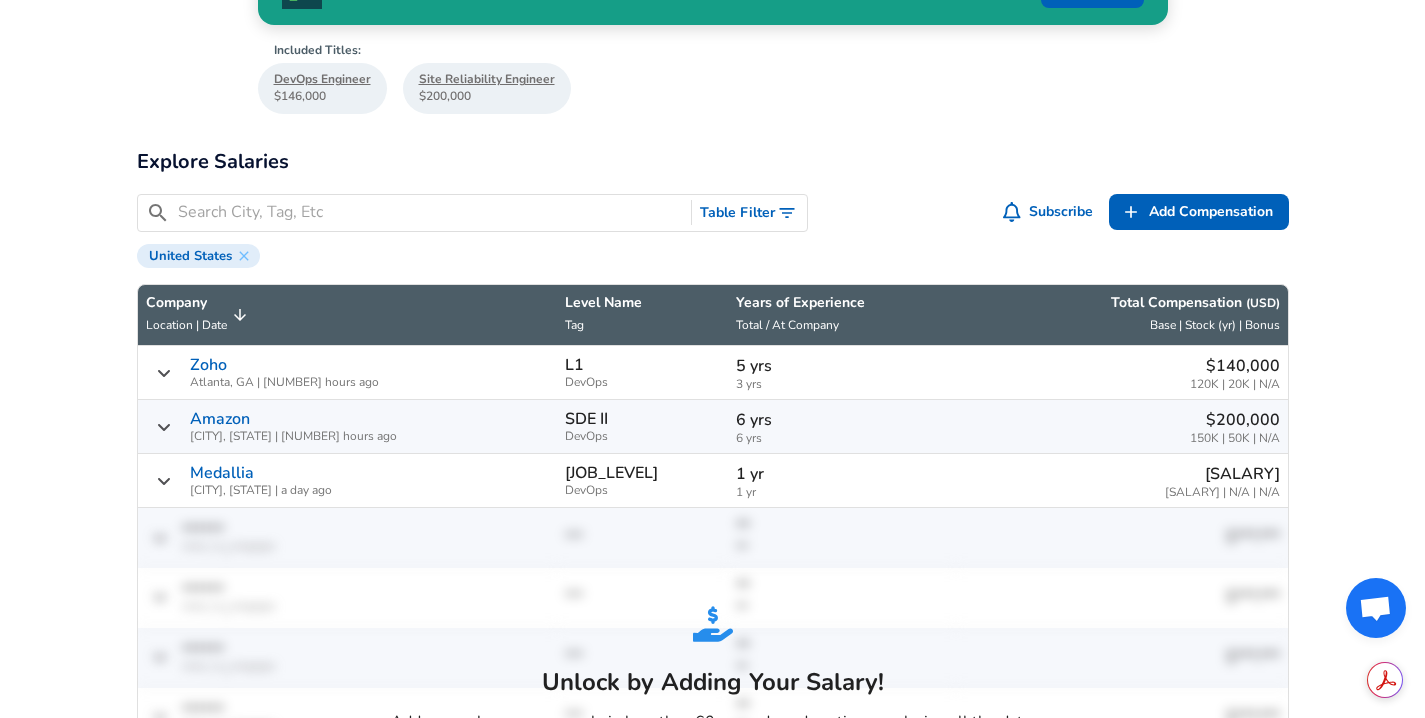 click on "For Employers $ USD / yr Change English (US) Change Login Sign Up All Data By Location By Company By Title Salary Calculator Chart Visualizations Verified Salaries Internships Negotiation Support Compare Benefits Who's Hiring 2024 Pay Report Top Paying Companies Integrate Blog Press Google Software Engineer Product Manager New York City Area Data Scientist View Individual Data Points   Levels FYI Logo Salaries 📂   All Data 🌎   By Location 🏢   By Company 🖋    By Title 🏭️    By Industry 📍   Salary Heatmap 📈   Chart Visualizations 🔥   Real-time Percentiles 🎓   Internships ❣️   Compare Benefits 🎬   2024 Pay Report 🏆   Top Paying Companies 💸   Calculate Meeting Cost #️⃣   Salary Calculator Contribute Add Salary Add Company Benefits Add Level Mapping Jobs Services Candidate Services 💵  Negotiation Coaching 📄  Resume Review 🎁  Gift a Resume Review For Employers Interactive Offers Real-time Percentiles  🔥 Compensation Benchmarking For Academic Research [SALARY]" at bounding box center [712, 1218] 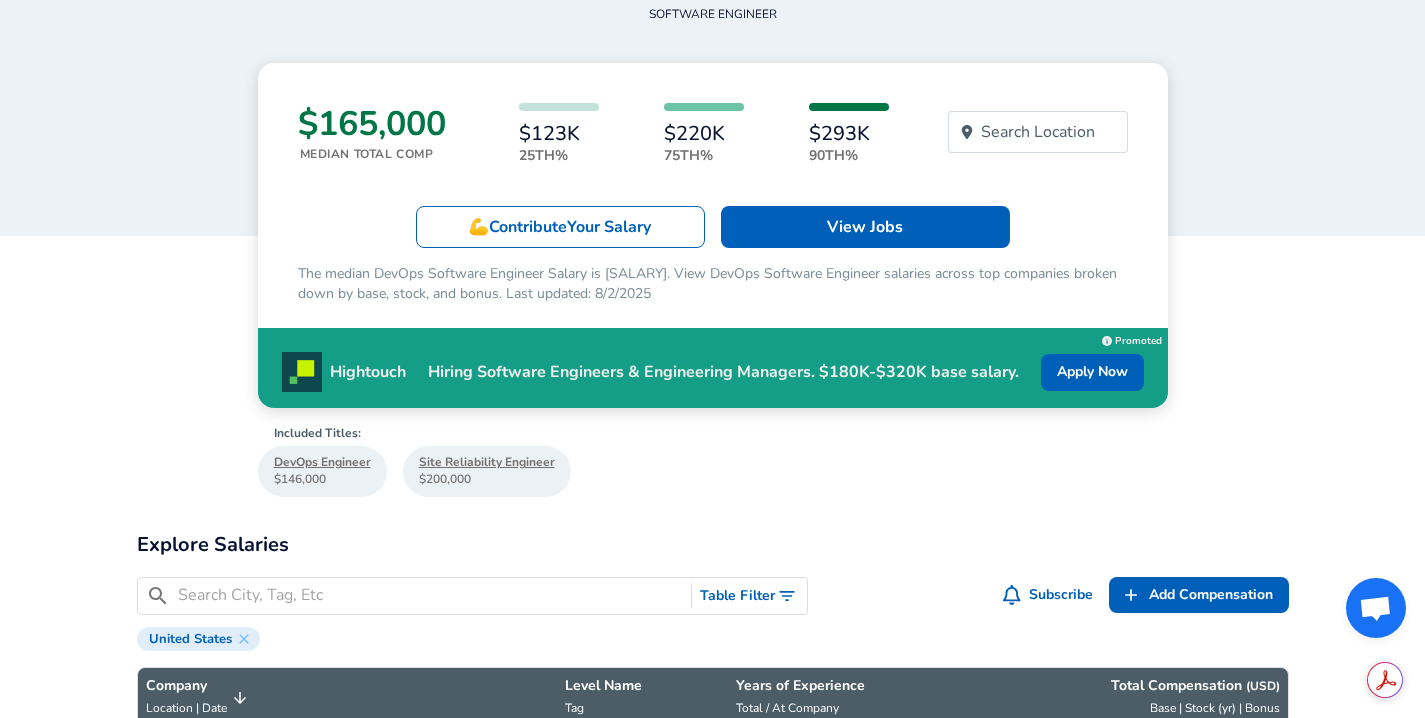 scroll, scrollTop: 254, scrollLeft: 0, axis: vertical 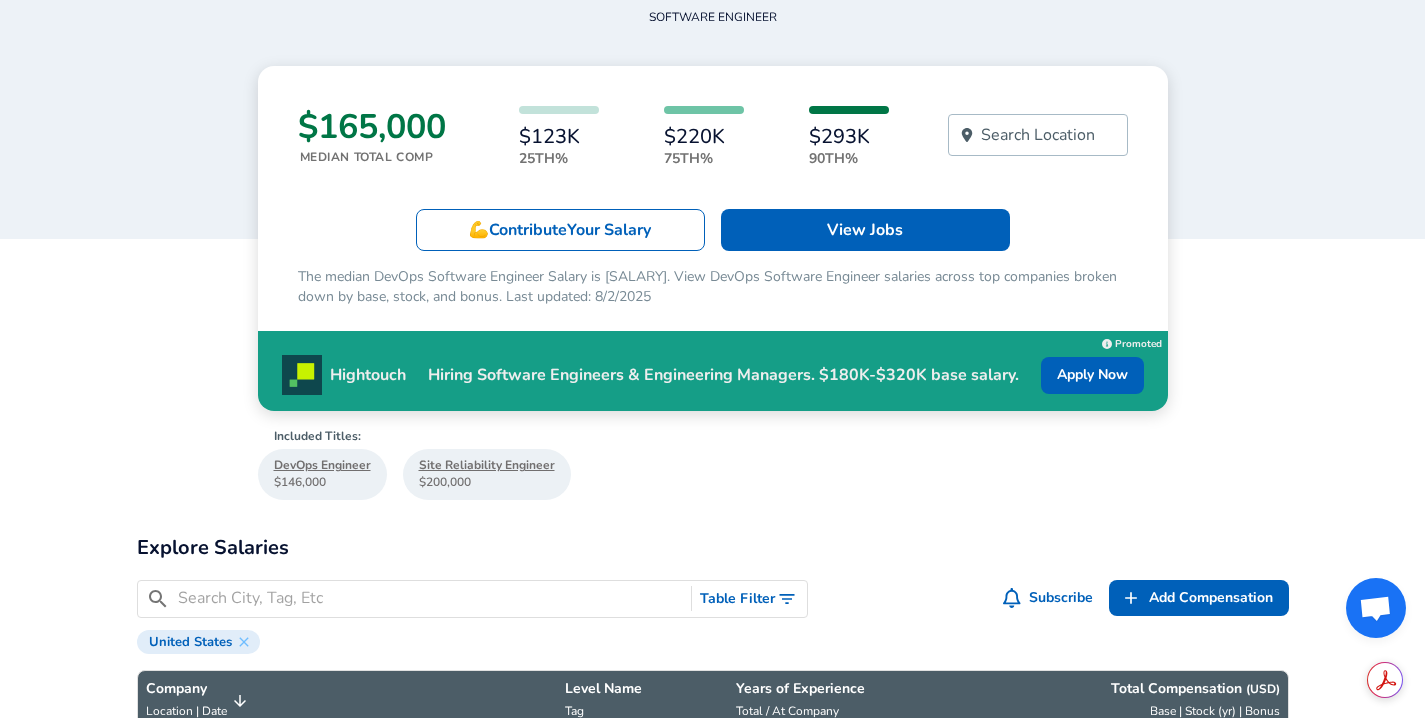click on "Search Location" at bounding box center [1038, 135] 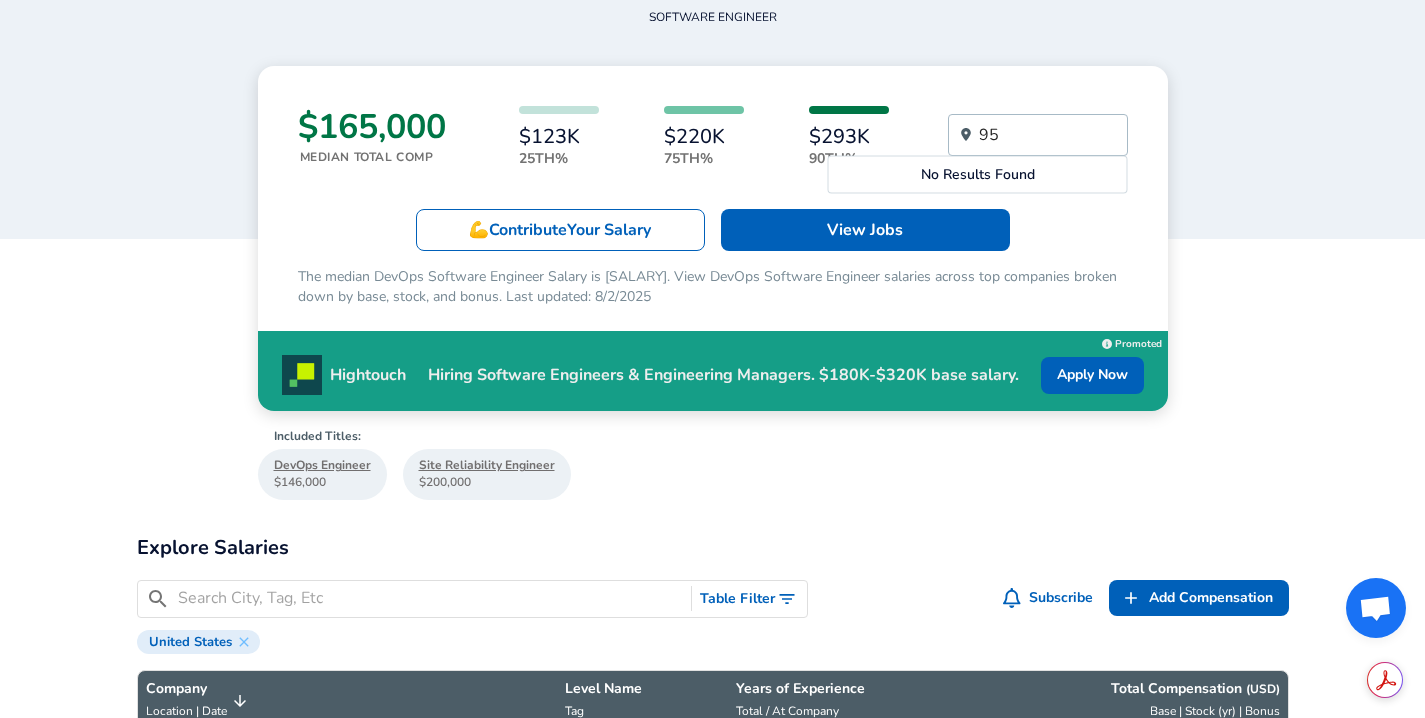 type on "9" 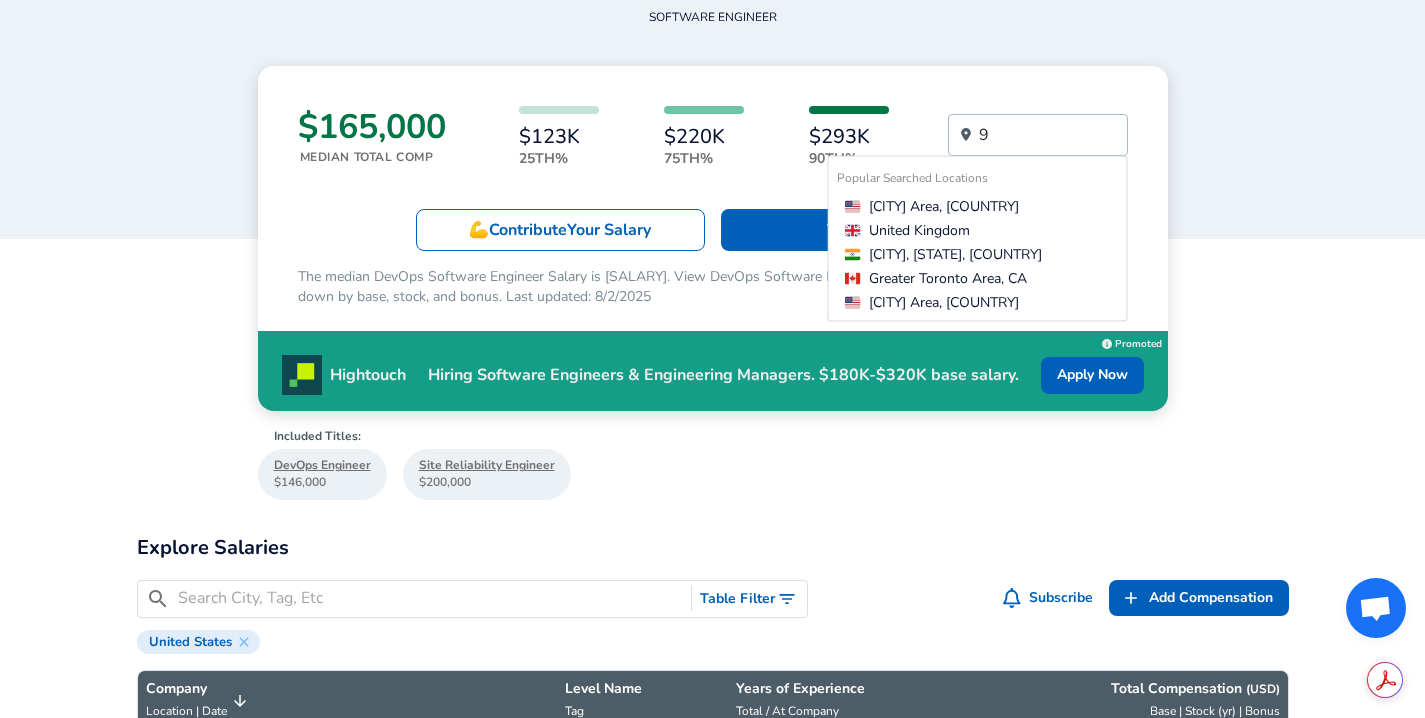 type 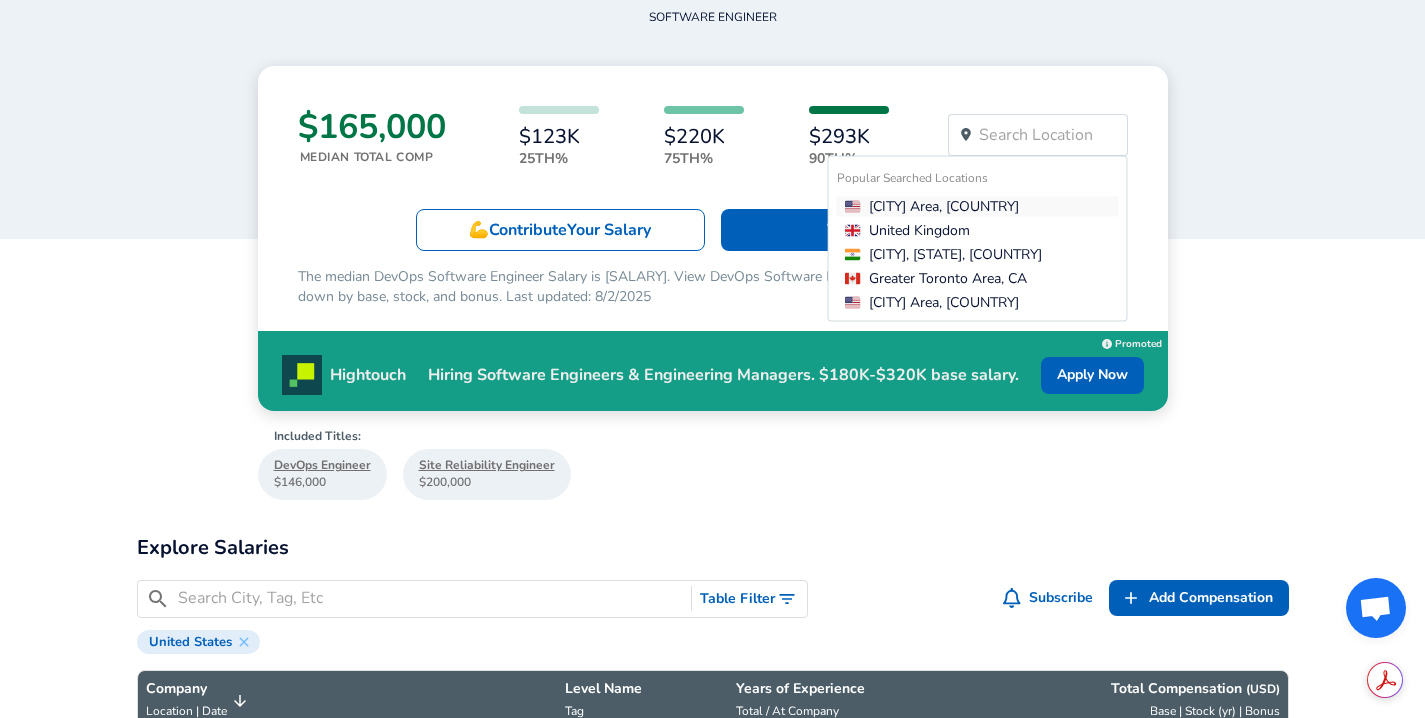 click on "[CITY] Area, [COUNTRY]" at bounding box center (982, 206) 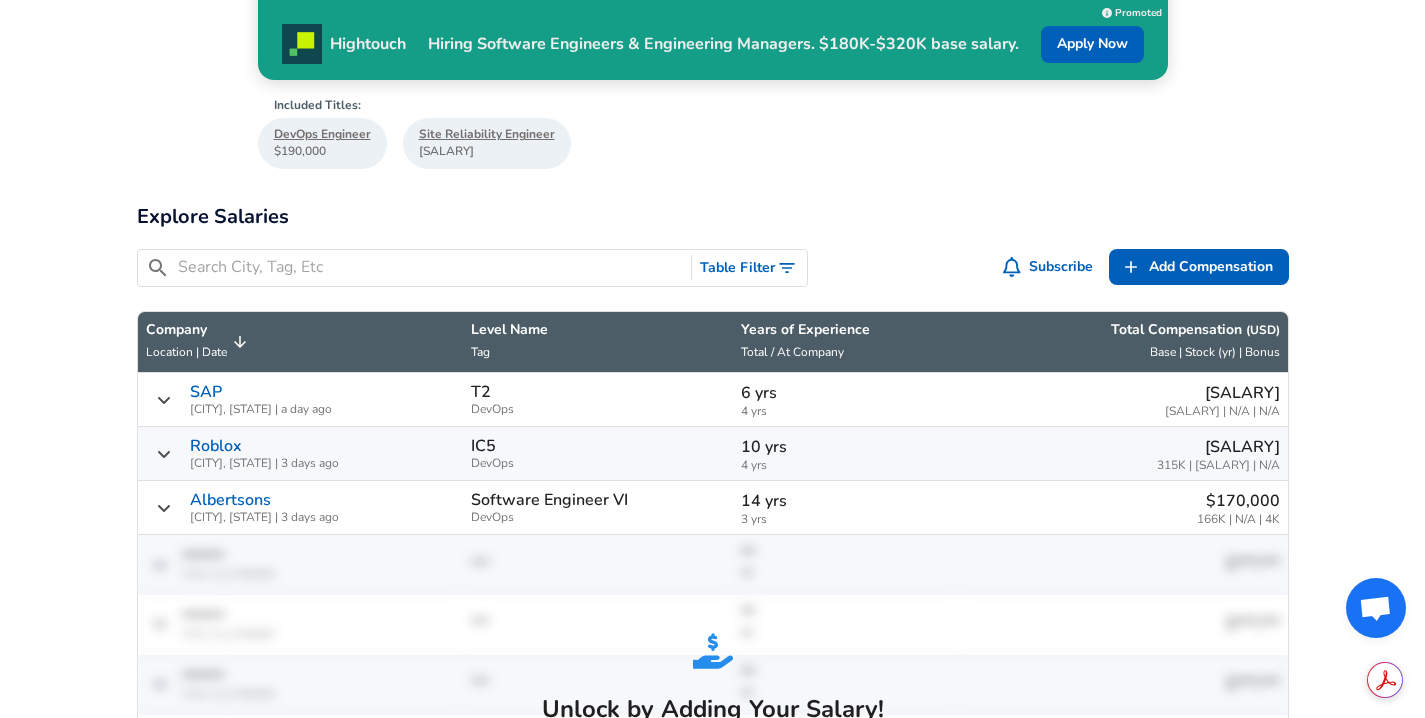 scroll, scrollTop: 606, scrollLeft: 0, axis: vertical 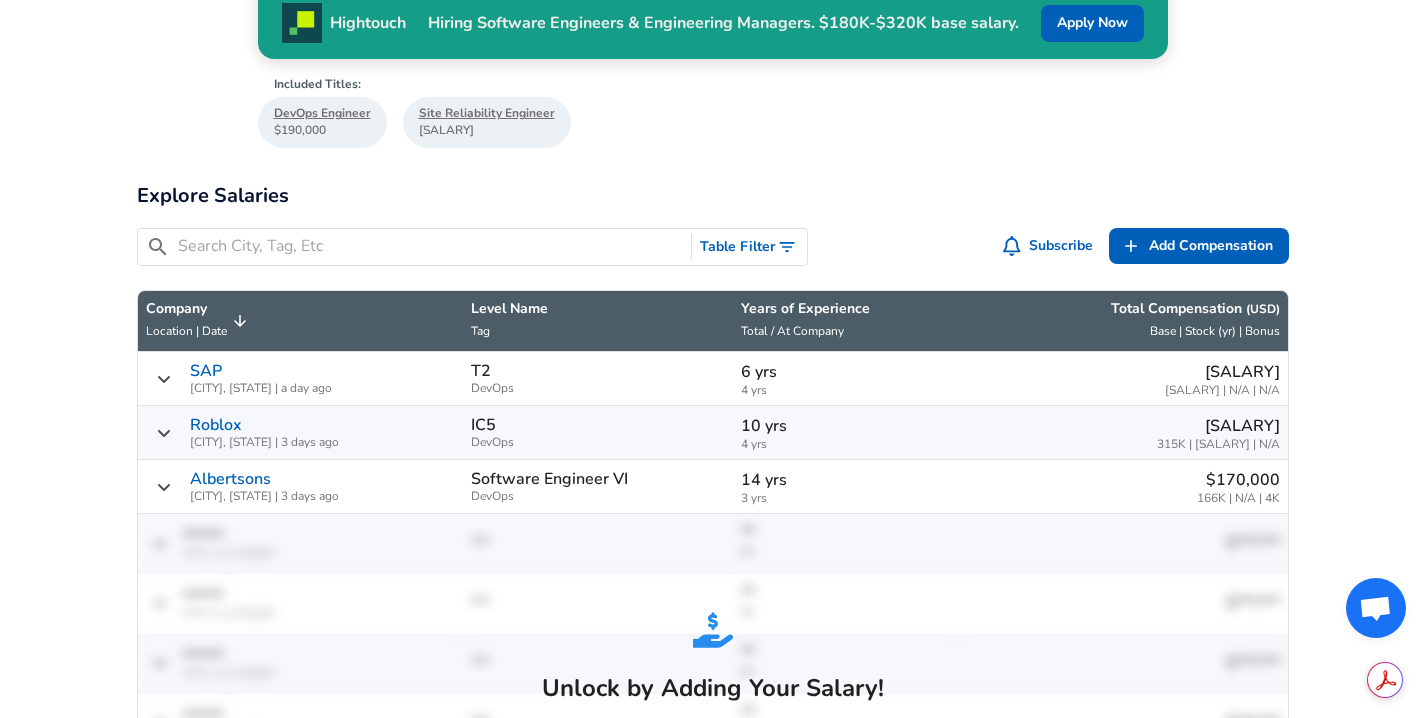 click 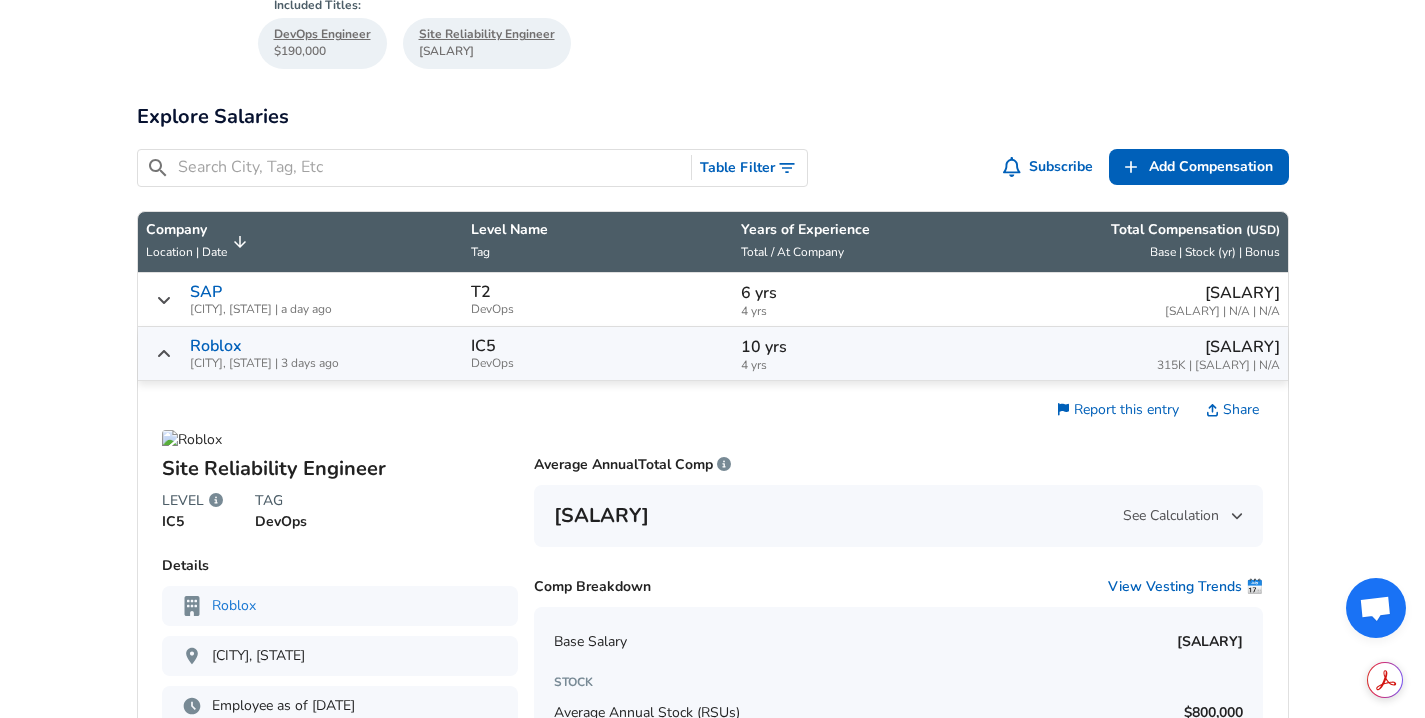 scroll, scrollTop: 729, scrollLeft: 0, axis: vertical 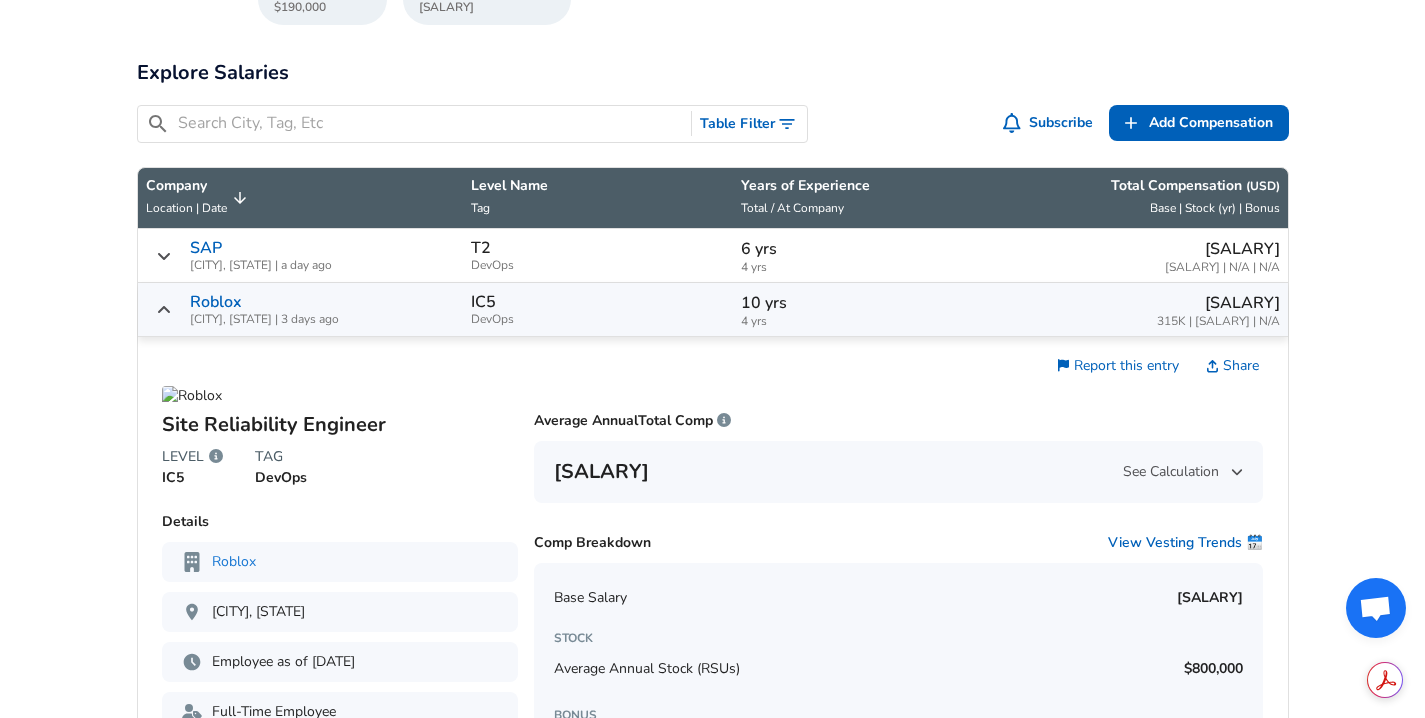 click on "[SALARY] See Calculation" at bounding box center (898, 472) 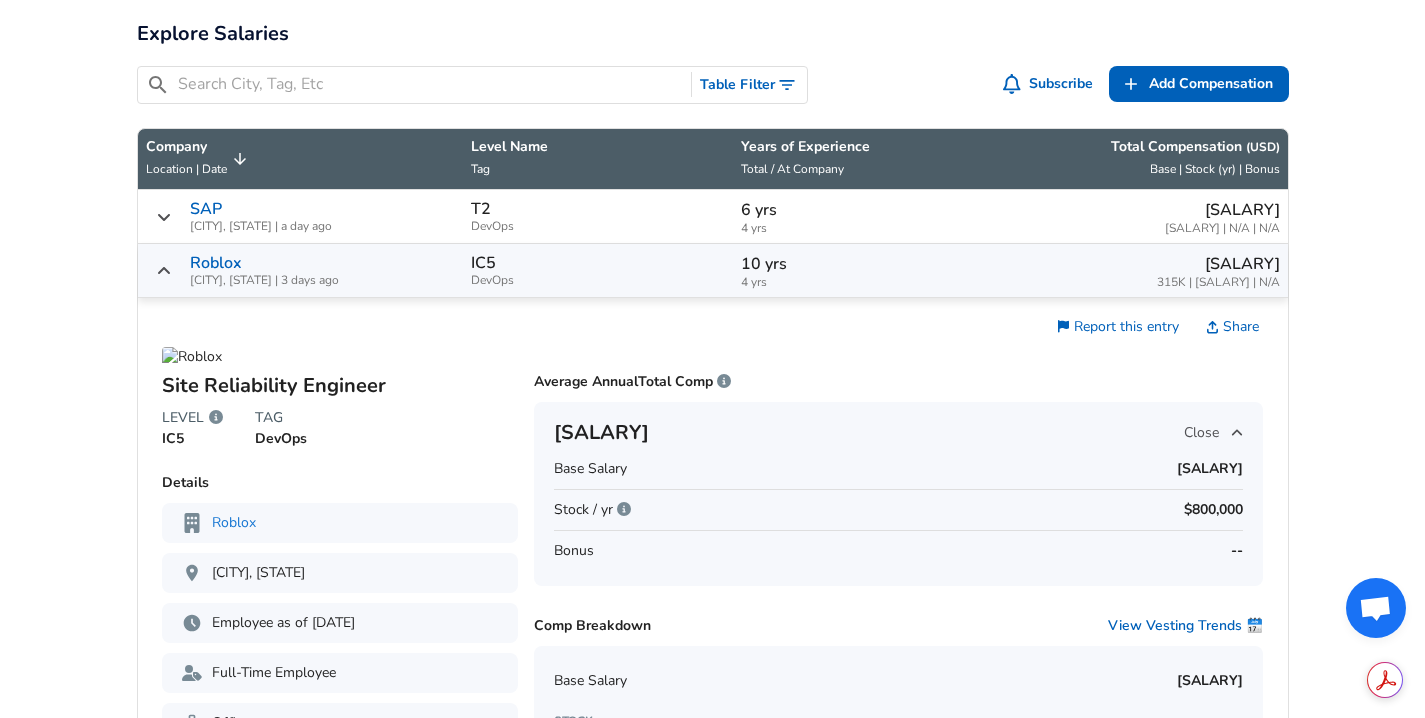 scroll, scrollTop: 735, scrollLeft: 0, axis: vertical 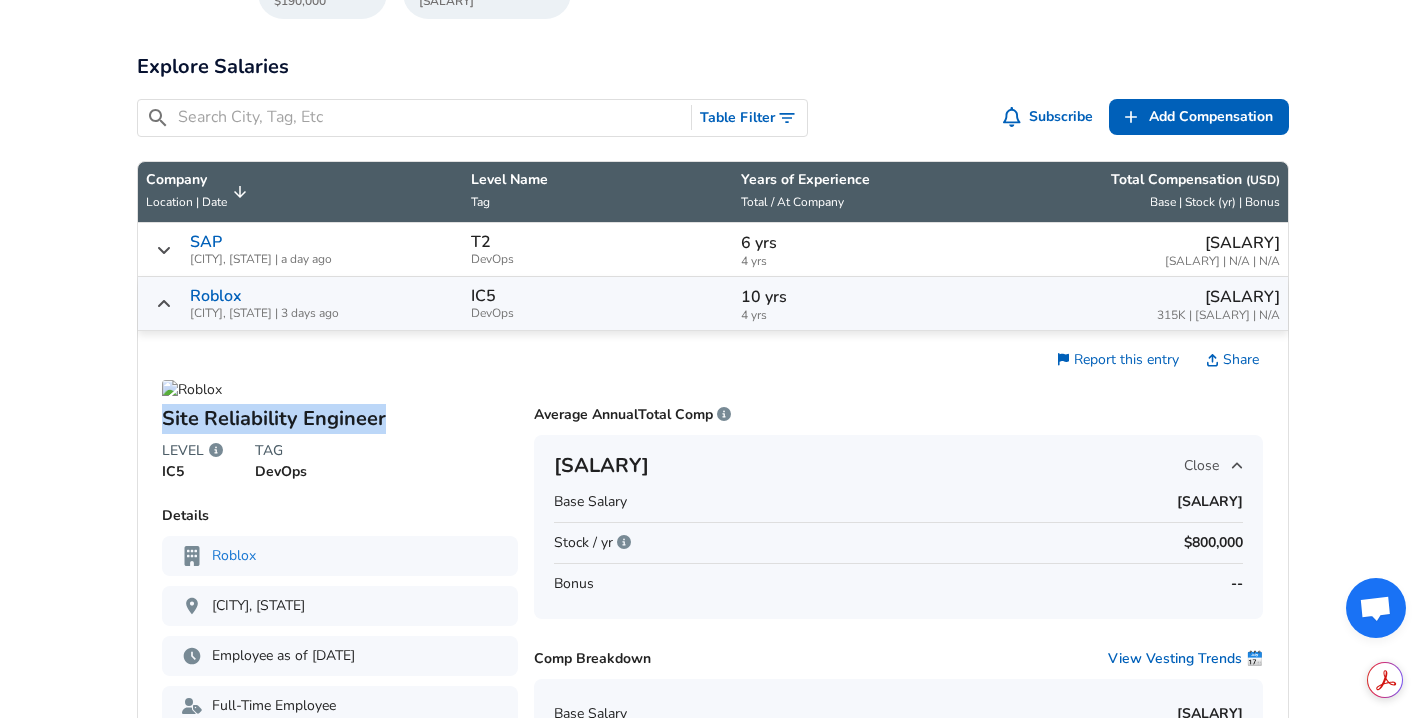 drag, startPoint x: 159, startPoint y: 418, endPoint x: 381, endPoint y: 416, distance: 222.009 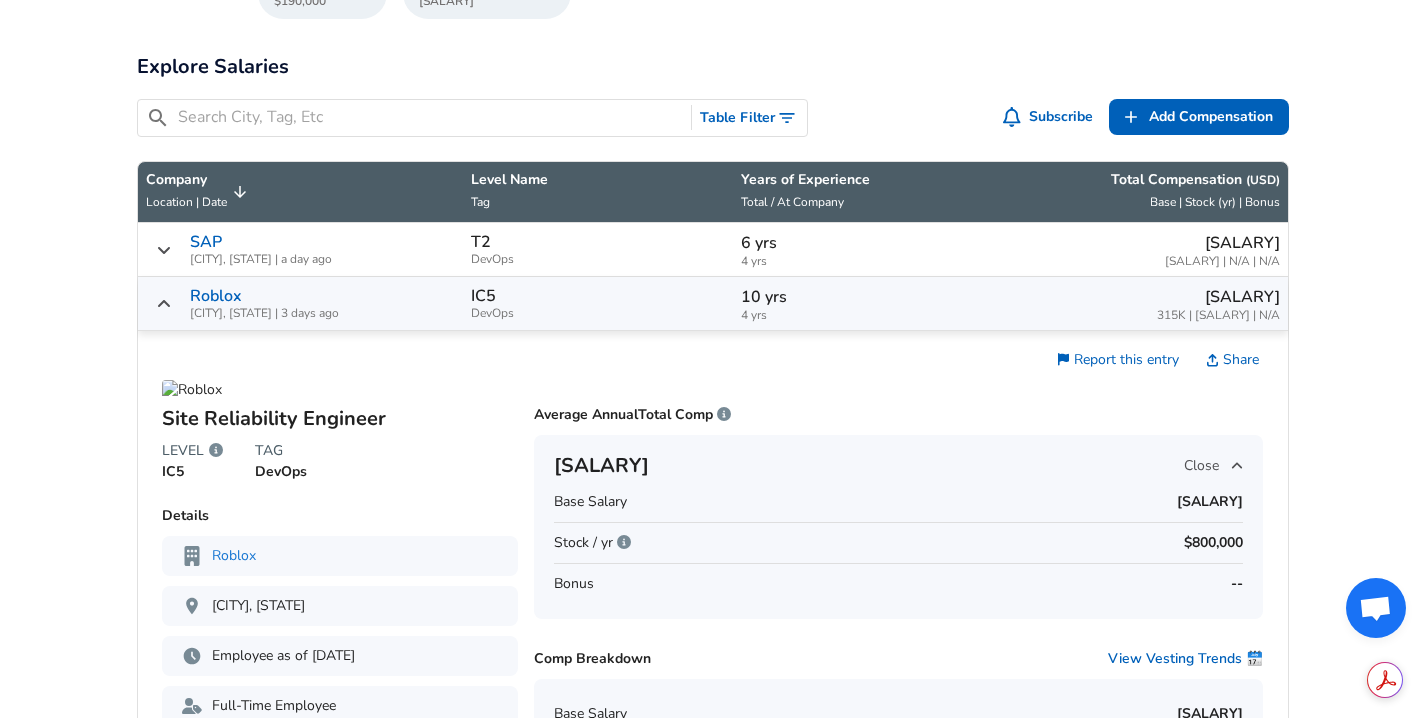 click on "Stock / yr   $[REDACTED]" at bounding box center (898, 542) 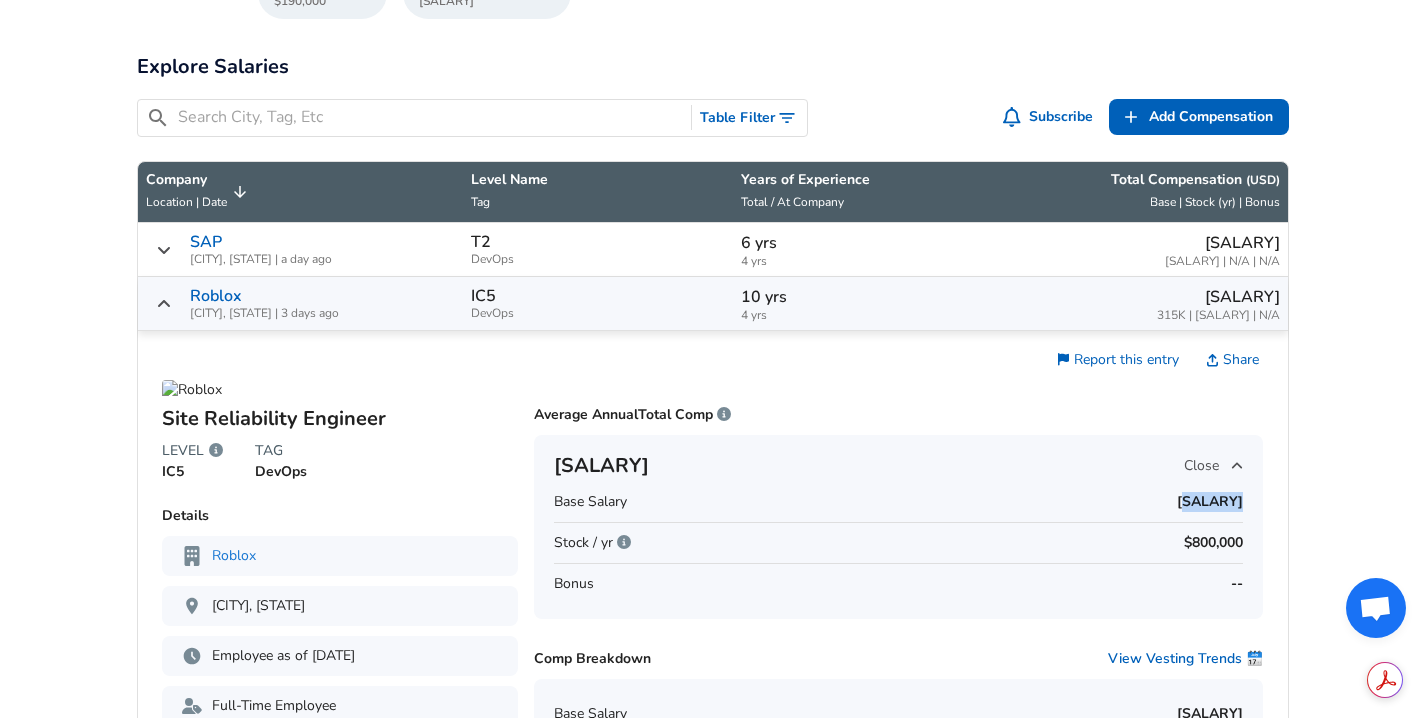 click on "[SALARY]" at bounding box center (1210, 502) 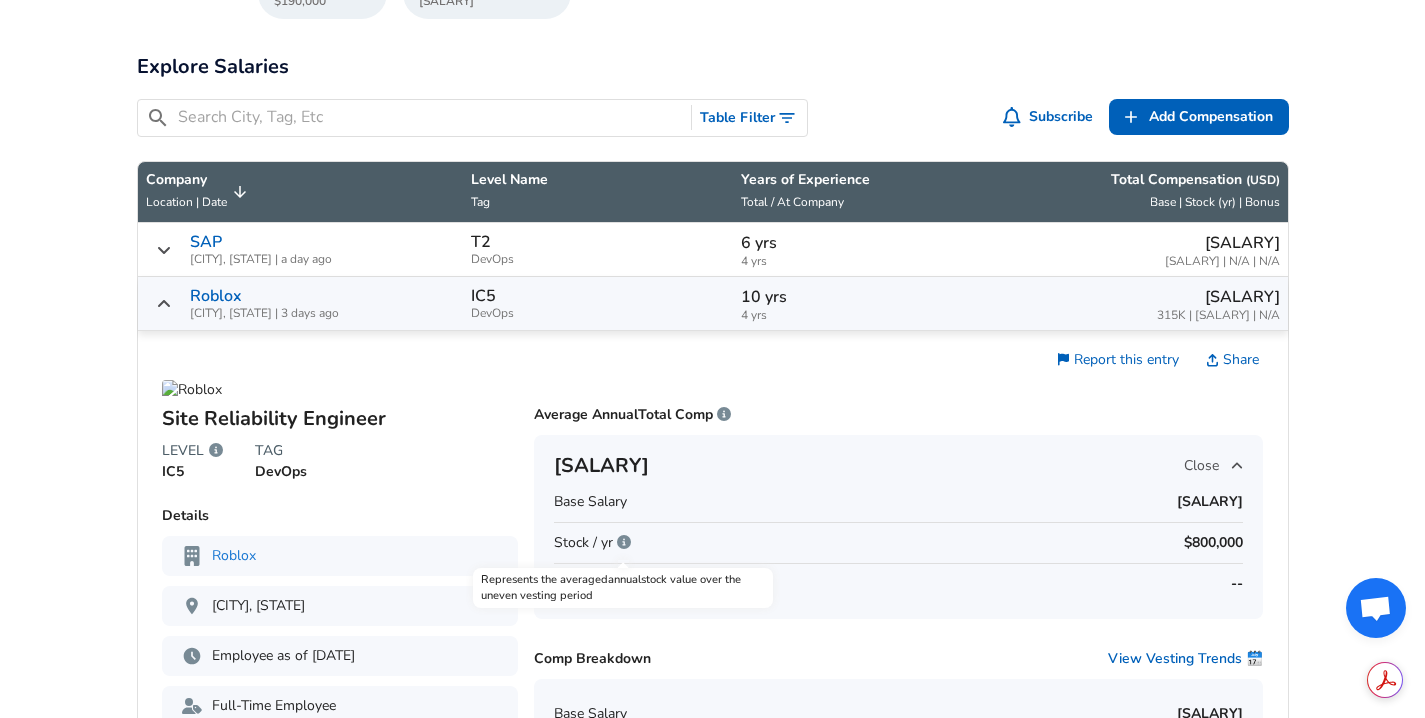 click 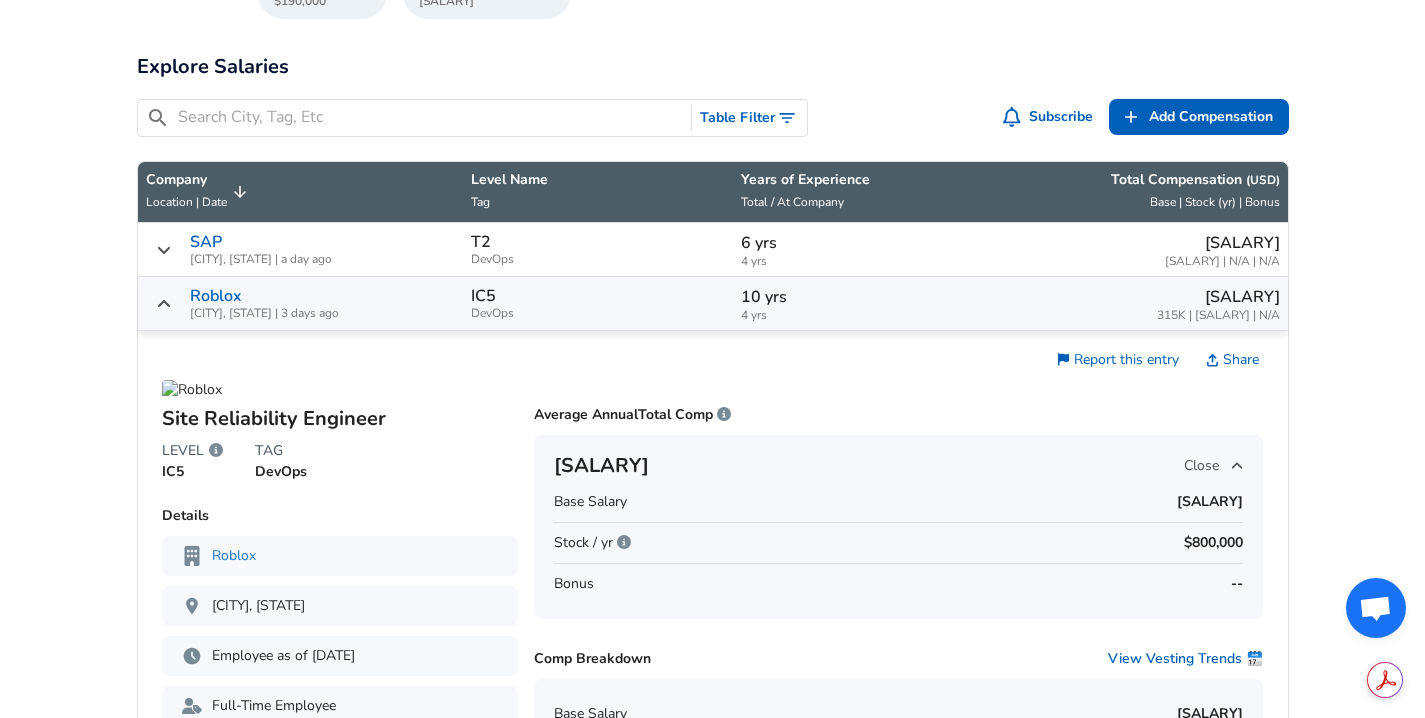 click on "Bonus --" at bounding box center (898, 583) 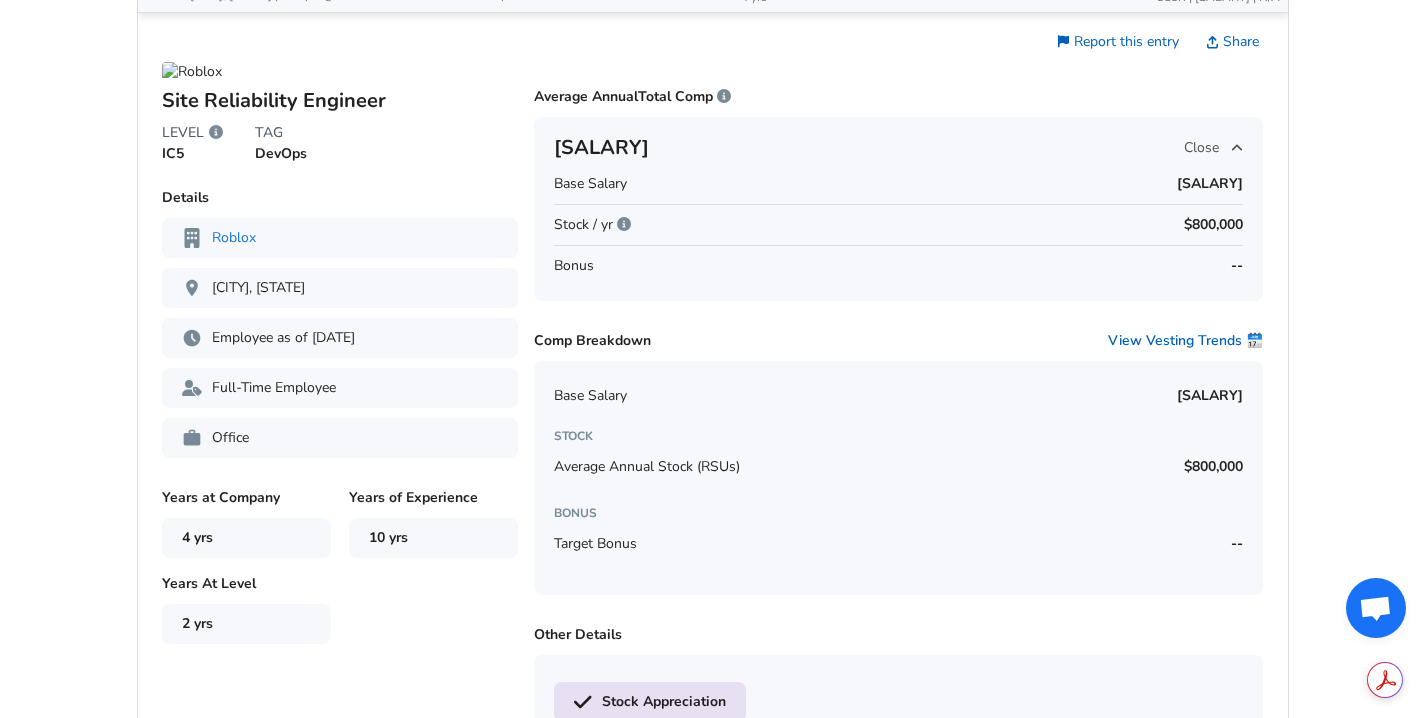 scroll, scrollTop: 1054, scrollLeft: 0, axis: vertical 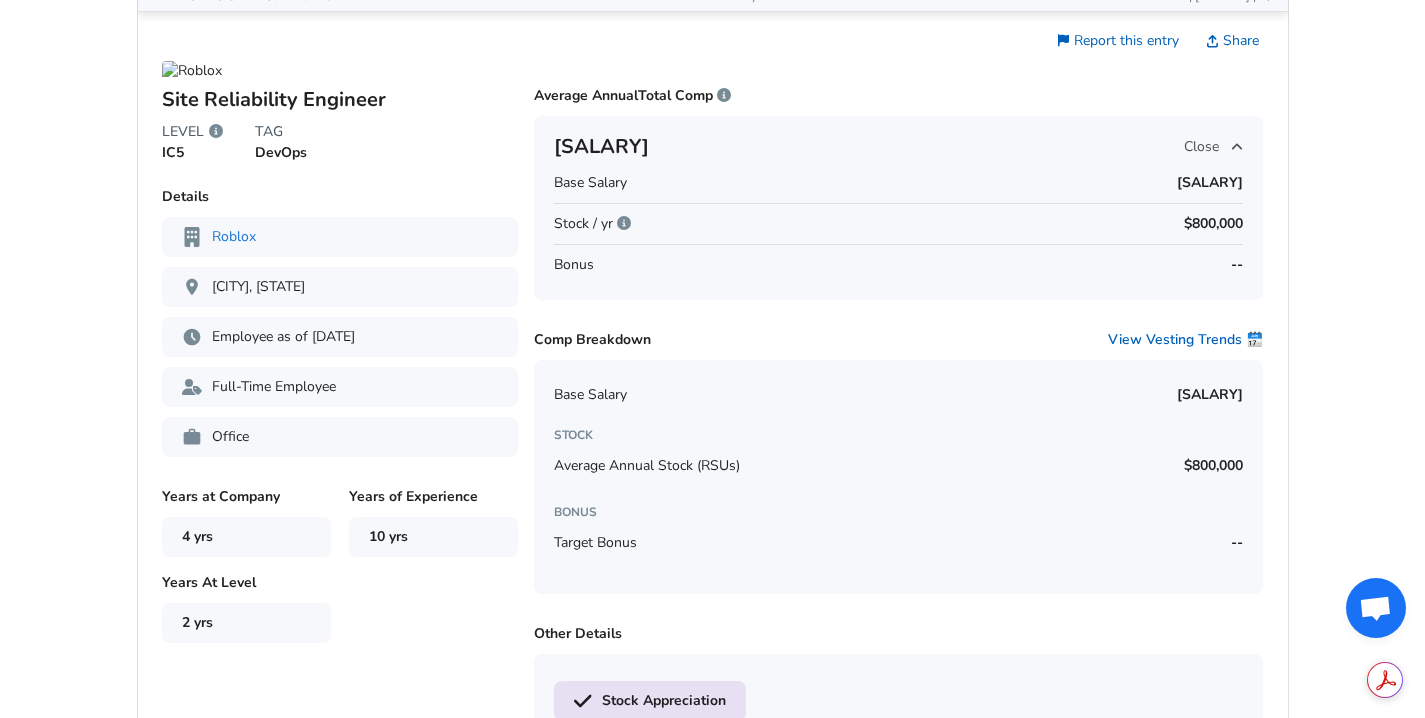 click on "$800,000" at bounding box center [1213, 466] 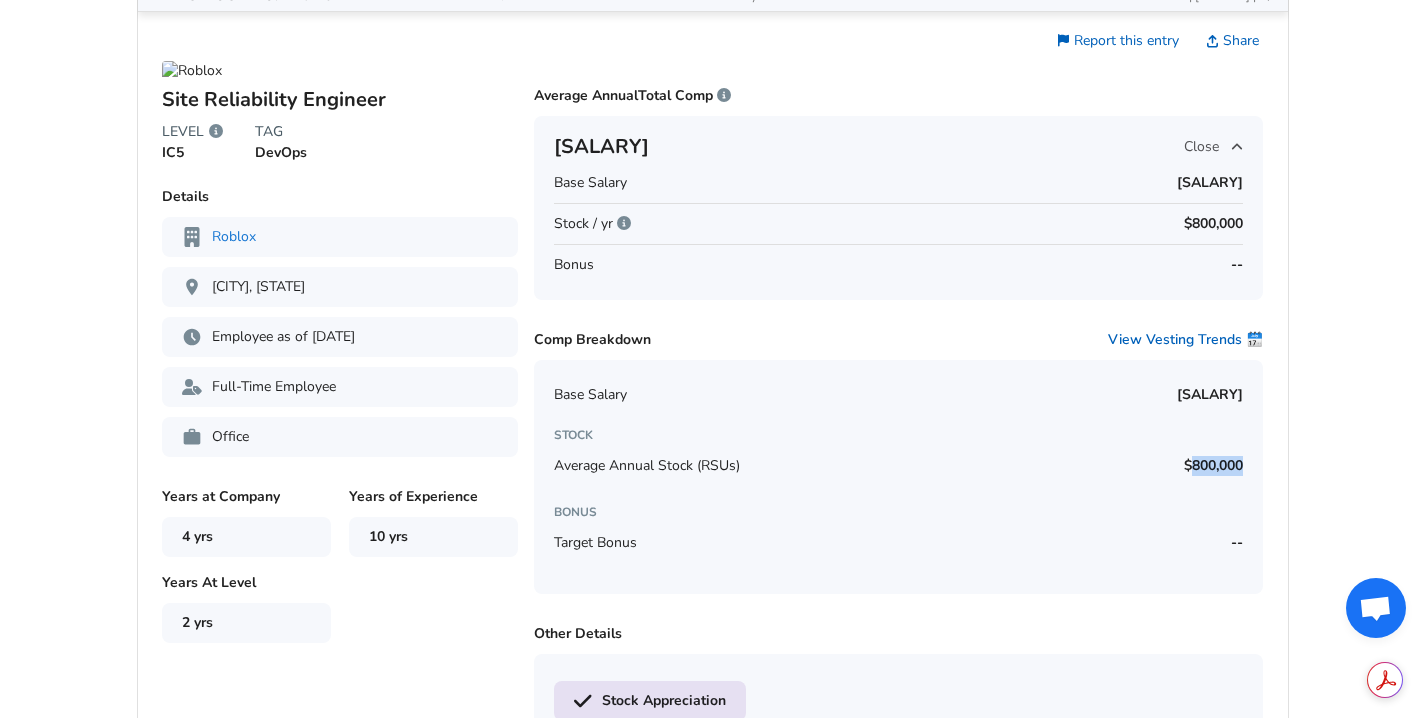 click on "$800,000" at bounding box center [1213, 466] 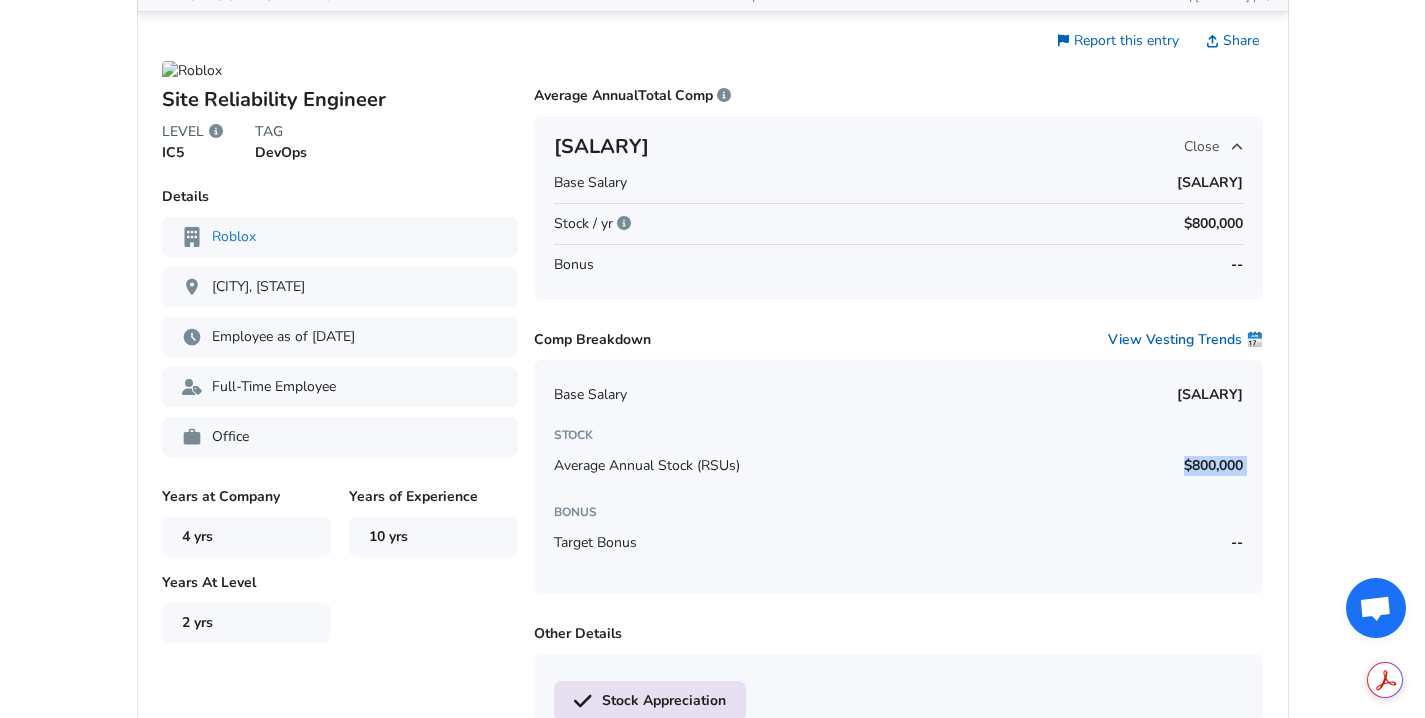 click on "$800,000" at bounding box center (1213, 466) 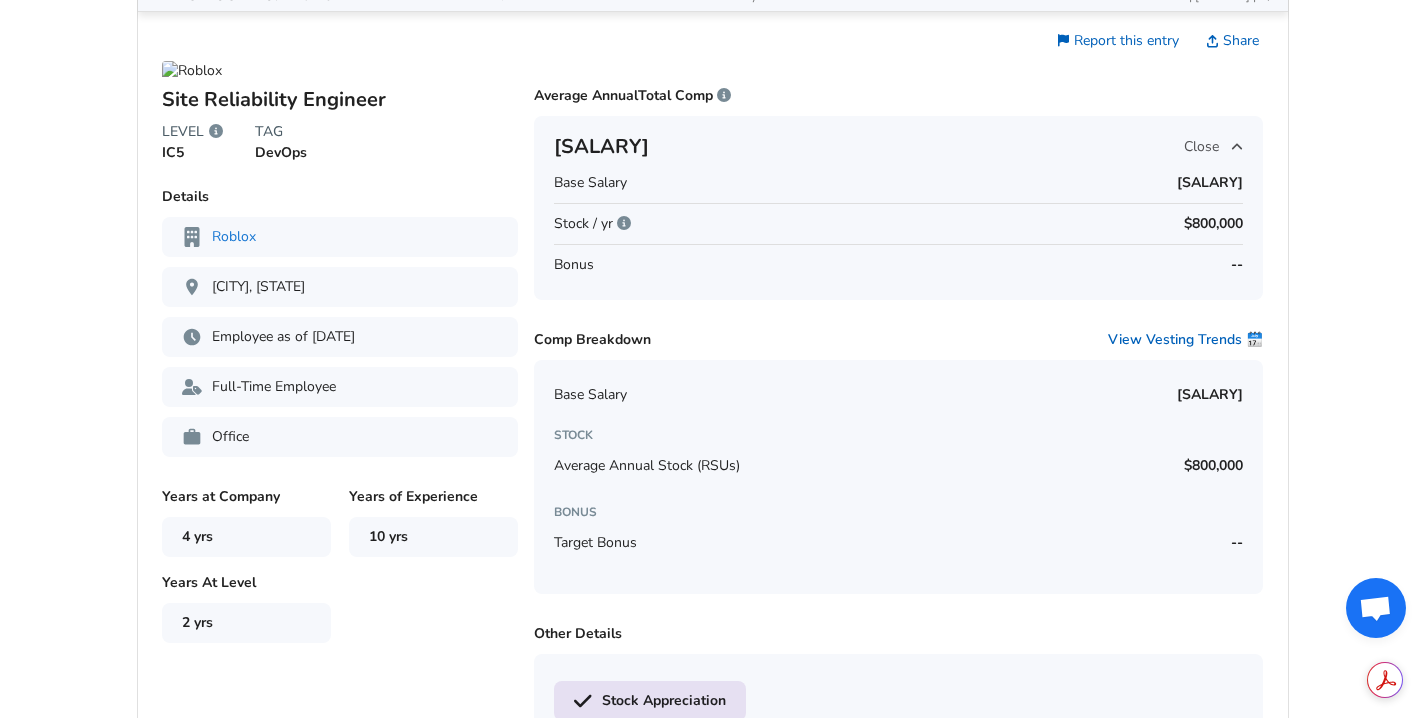 click on "Base Salary [SALARY] STOCK Average Annual Stock (RSUs) [SALARY] BONUS Target Bonus --" at bounding box center [898, 477] 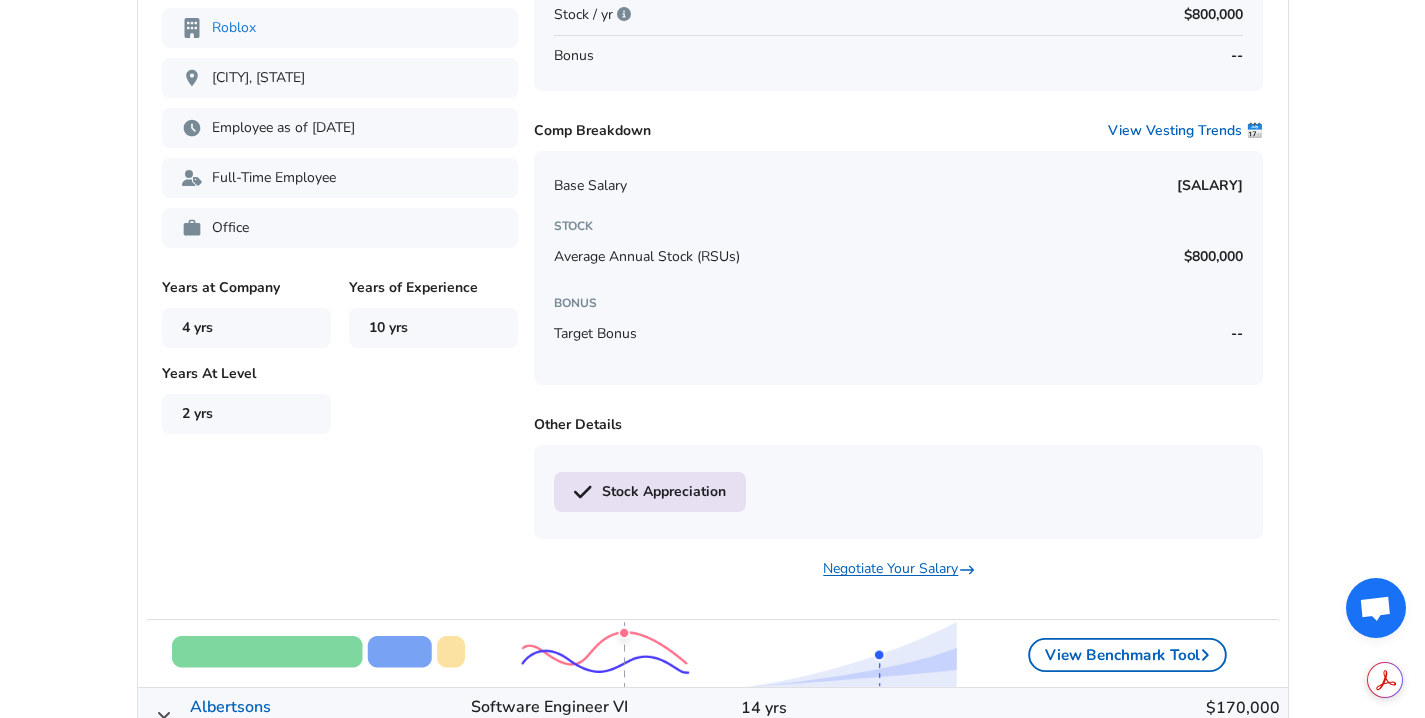 scroll, scrollTop: 1613, scrollLeft: 0, axis: vertical 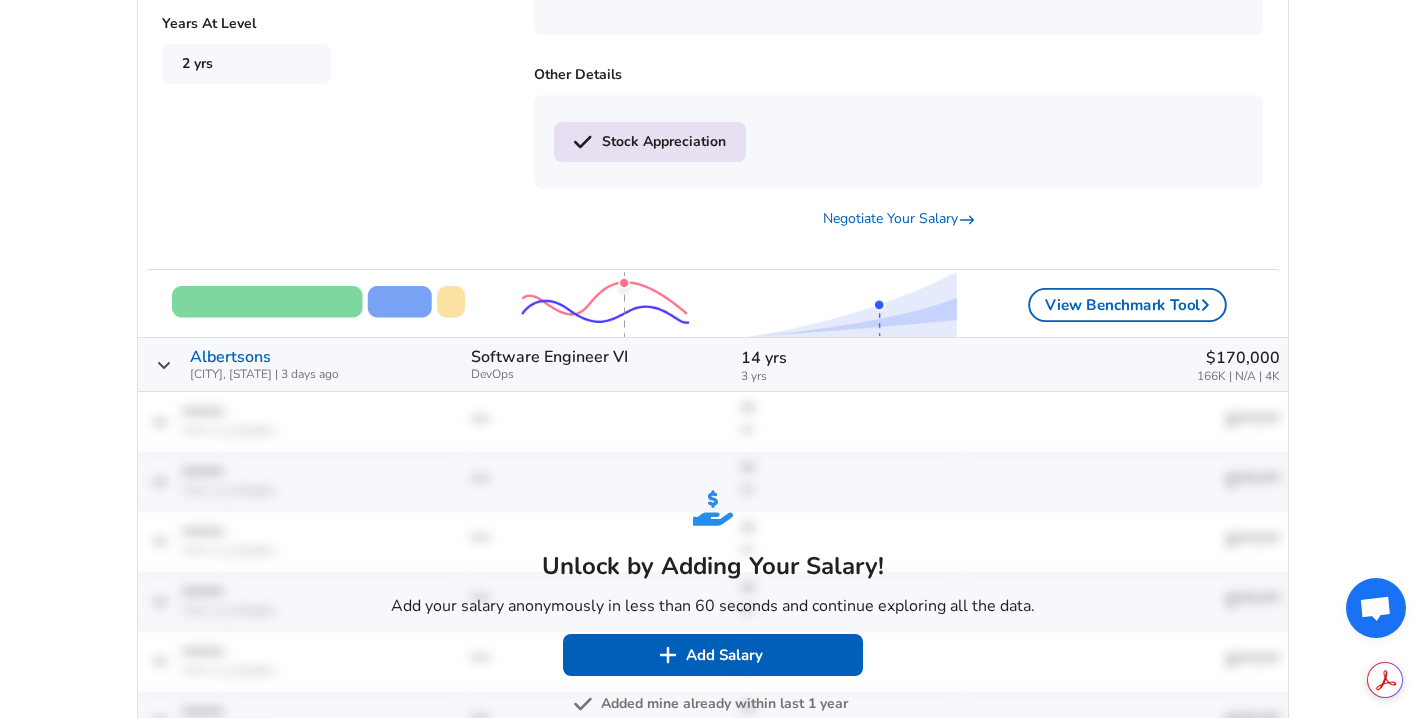 click at bounding box center [605, 304] 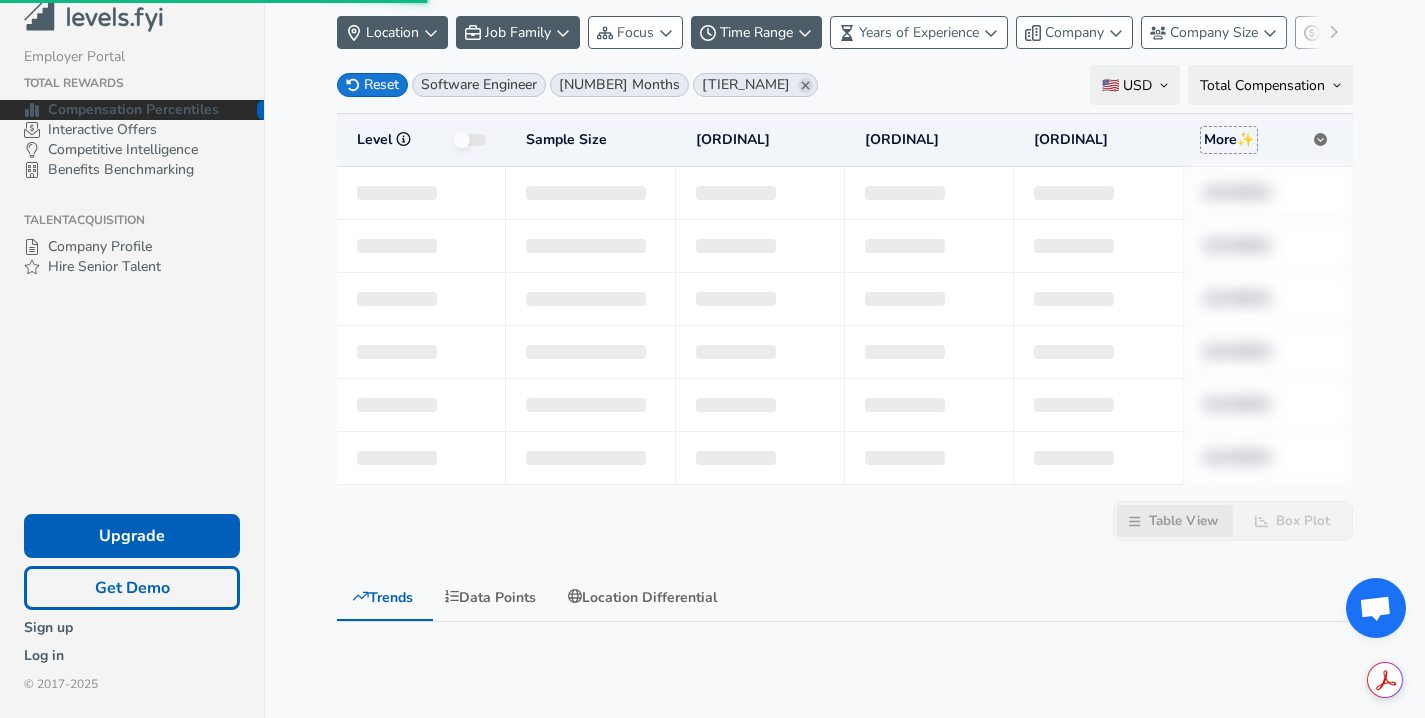 scroll, scrollTop: 0, scrollLeft: 0, axis: both 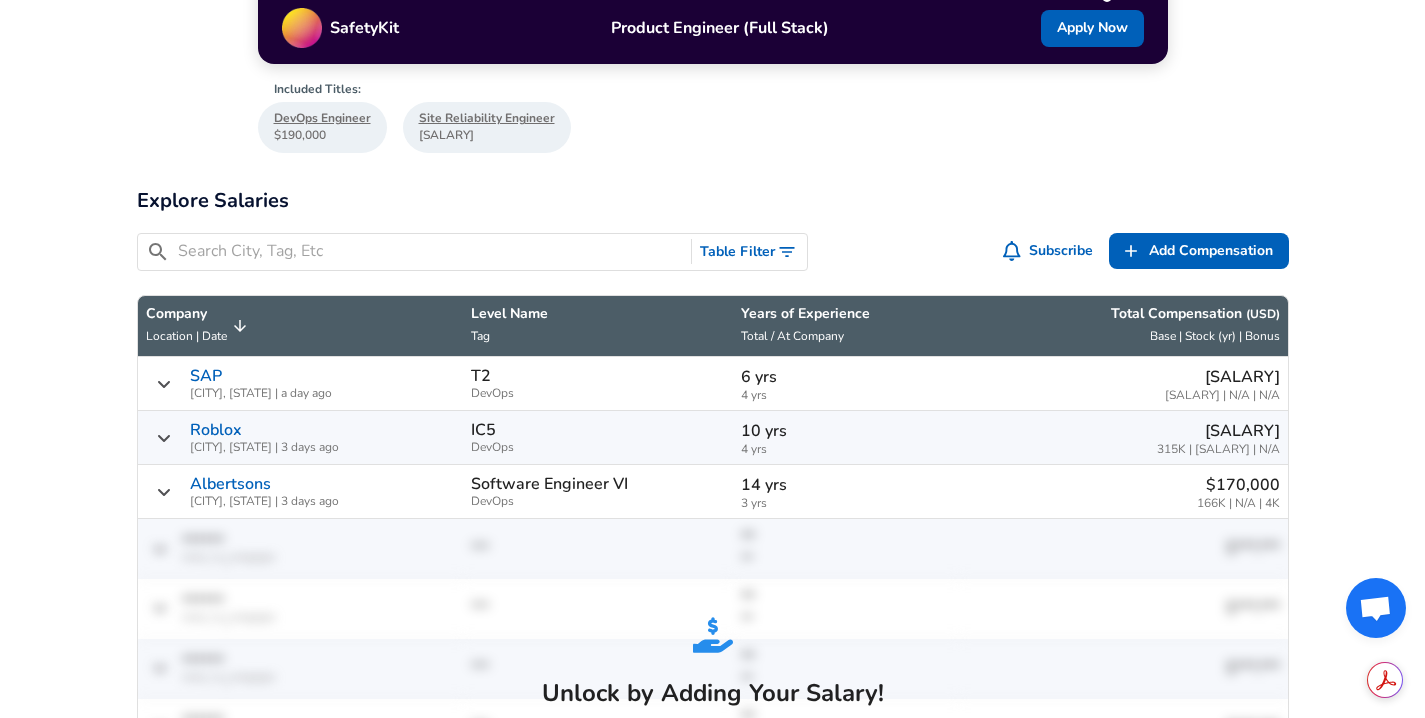 click on "DevOps" at bounding box center [598, 501] 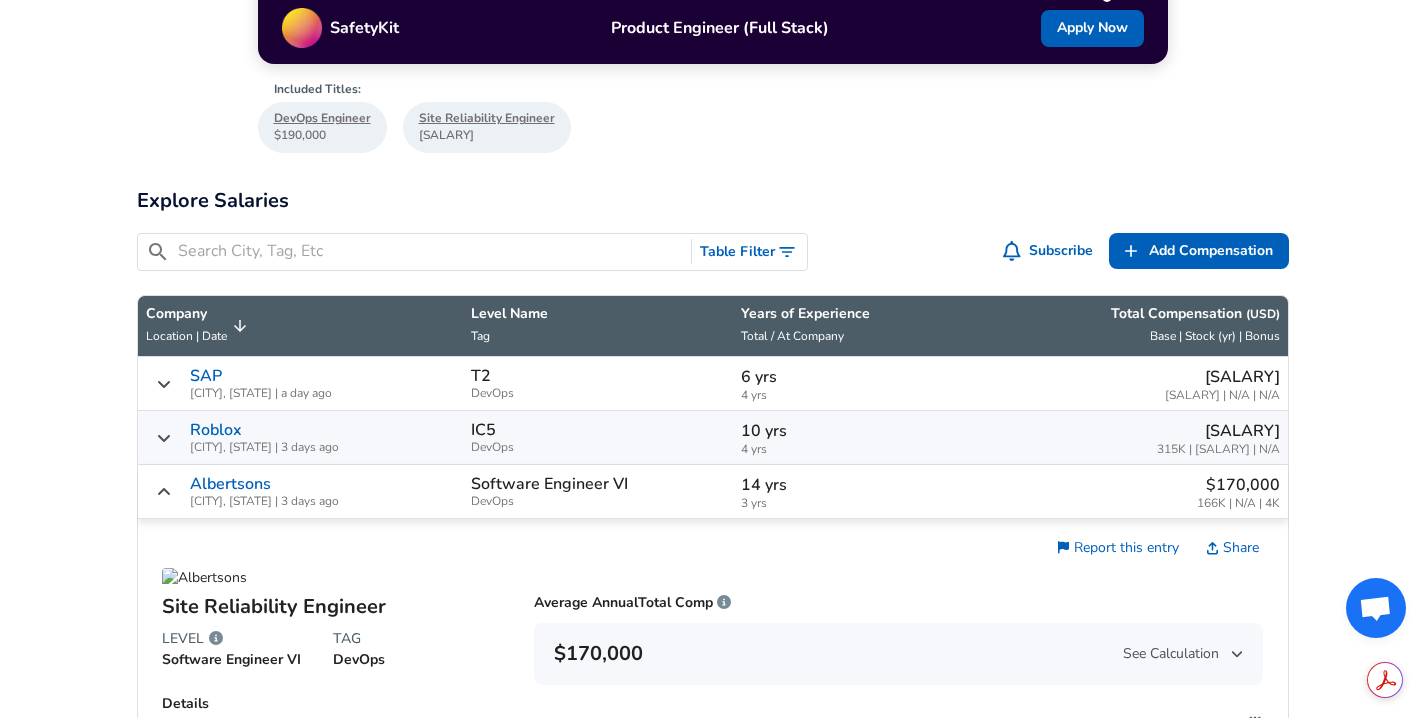click on "IC5 DevOps" at bounding box center [598, 438] 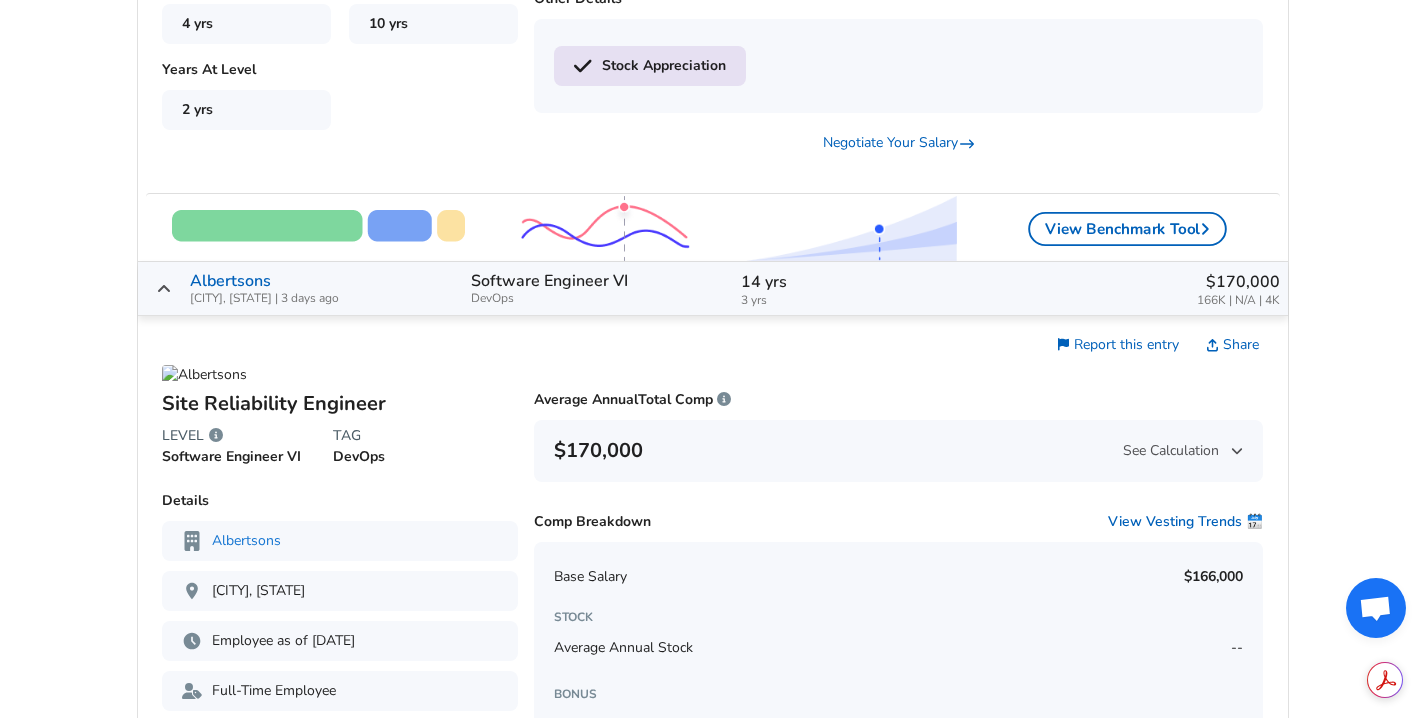 scroll, scrollTop: 1554, scrollLeft: 0, axis: vertical 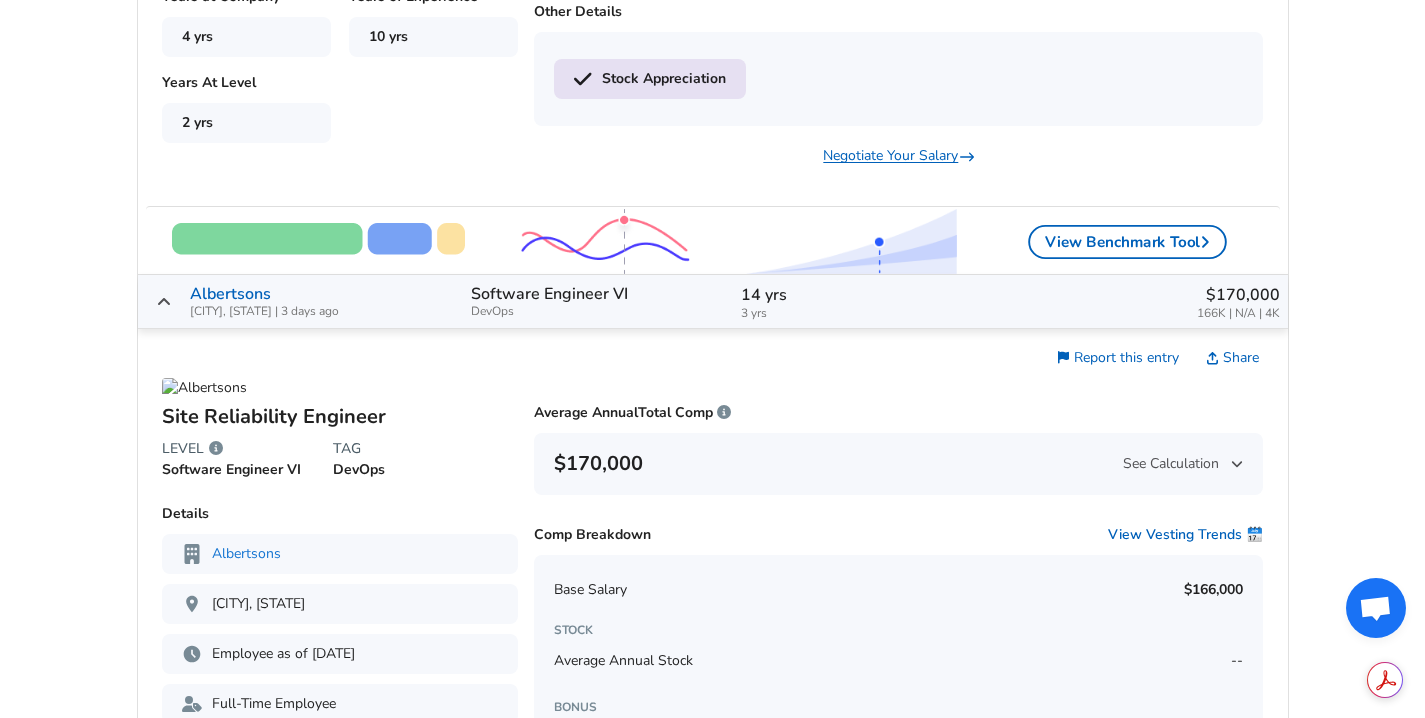 drag, startPoint x: 1118, startPoint y: 243, endPoint x: 865, endPoint y: 147, distance: 270.6012 